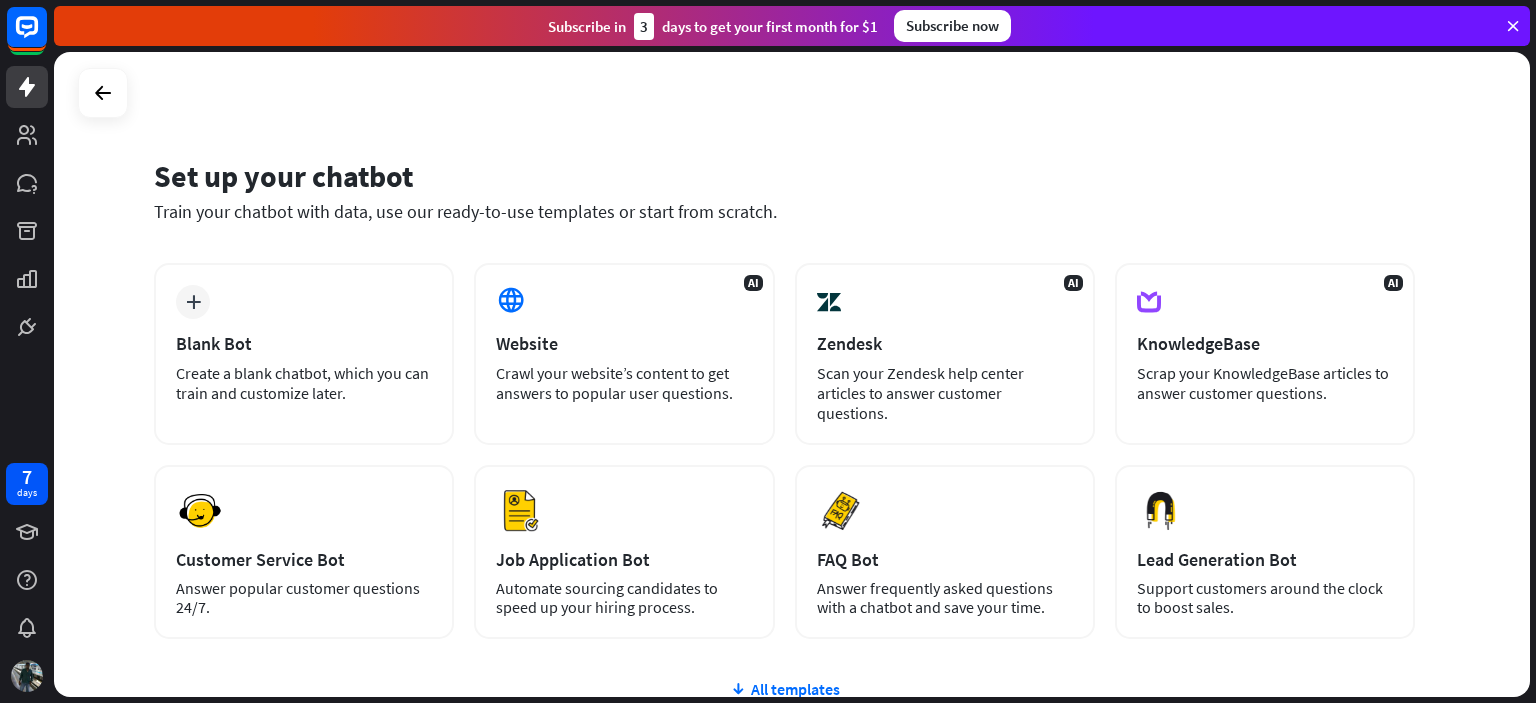 scroll, scrollTop: 0, scrollLeft: 0, axis: both 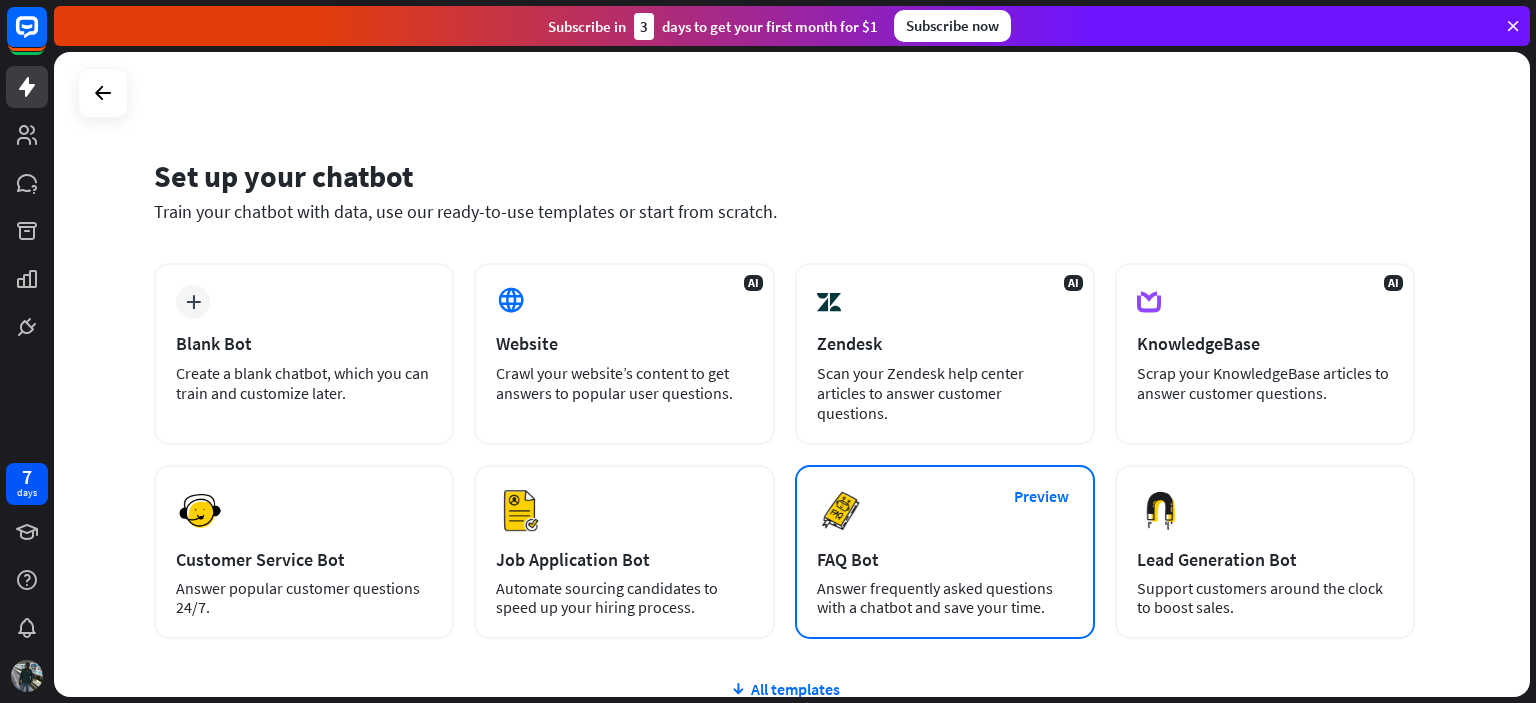 click on "Preview
FAQ Bot
Answer frequently asked questions with a chatbot and save your time." at bounding box center (945, 552) 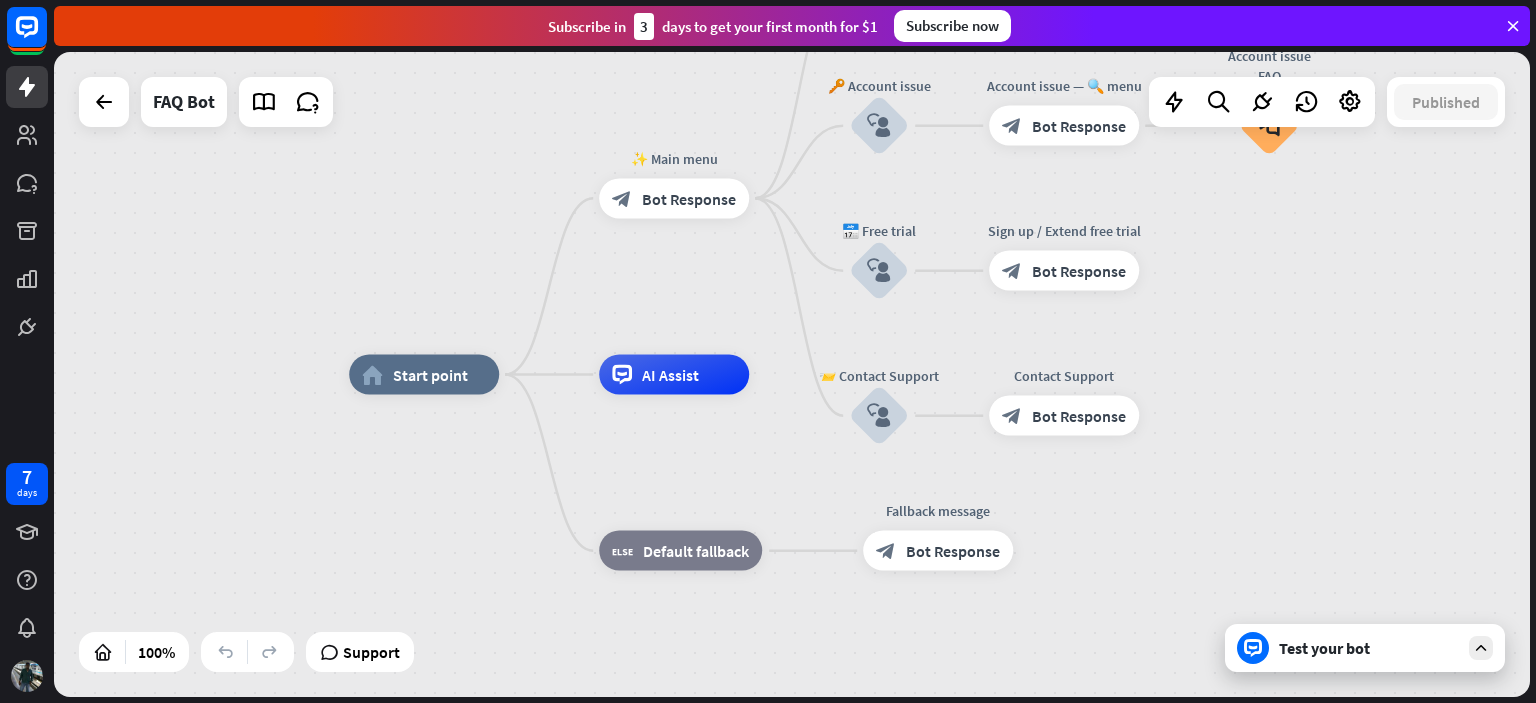 click on "Test your bot" at bounding box center (1369, 648) 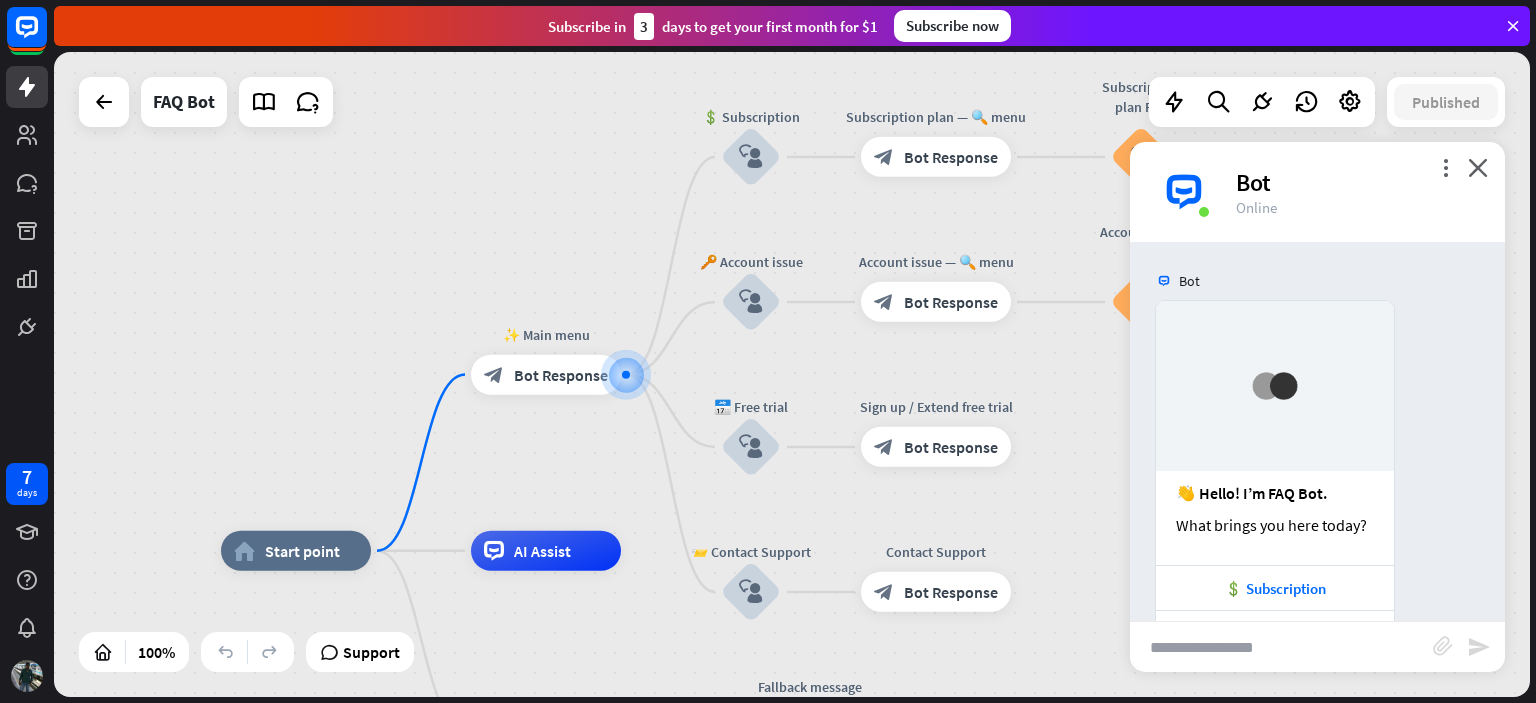scroll, scrollTop: 154, scrollLeft: 0, axis: vertical 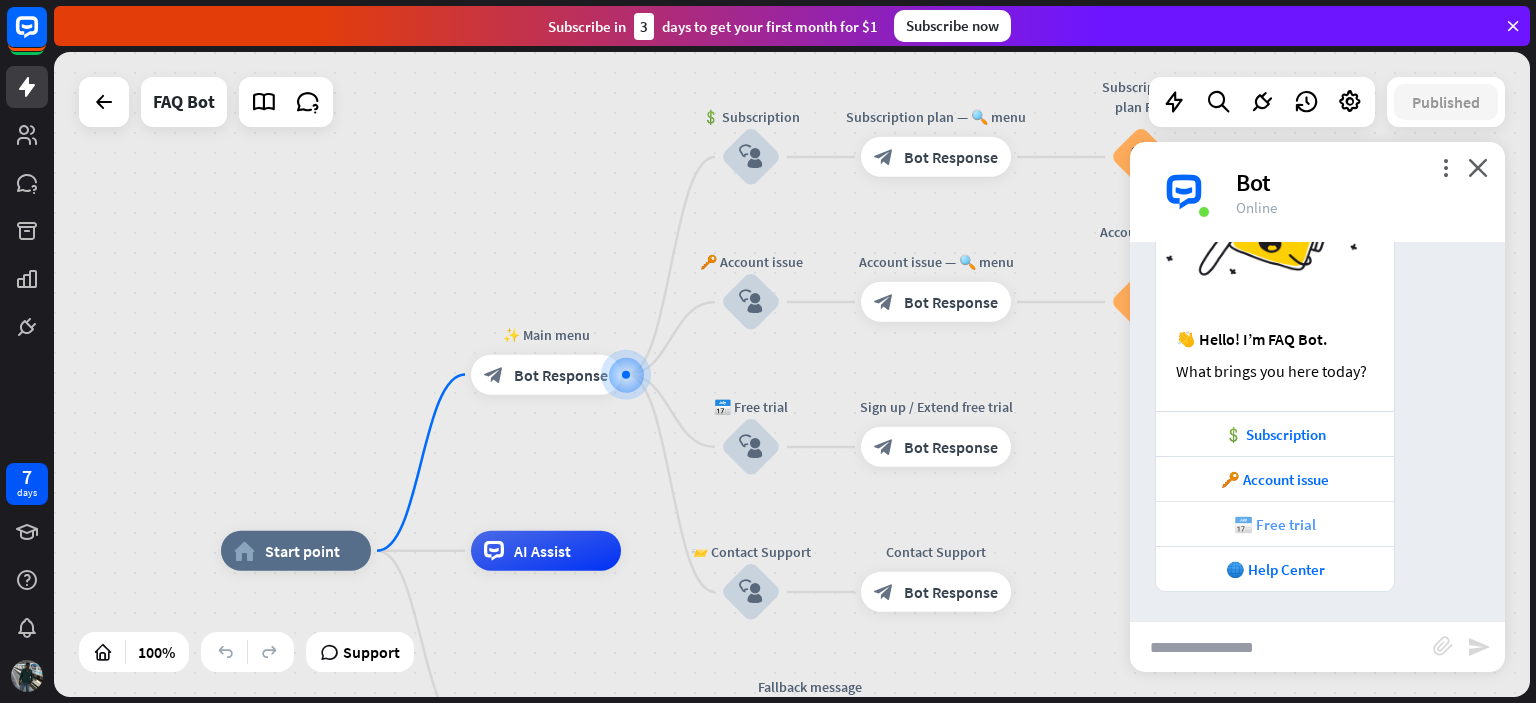 click on "📅 Free trial" at bounding box center [1275, 524] 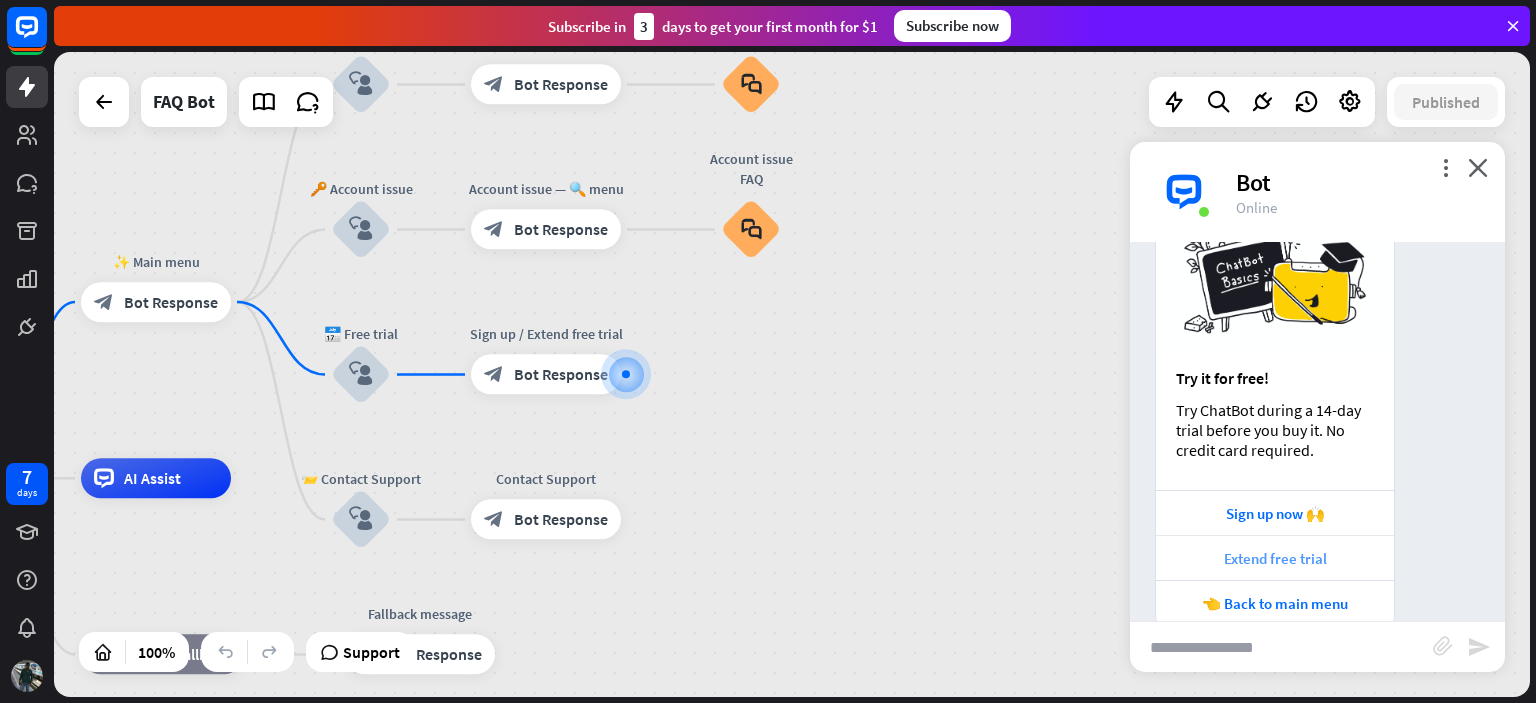 scroll, scrollTop: 740, scrollLeft: 0, axis: vertical 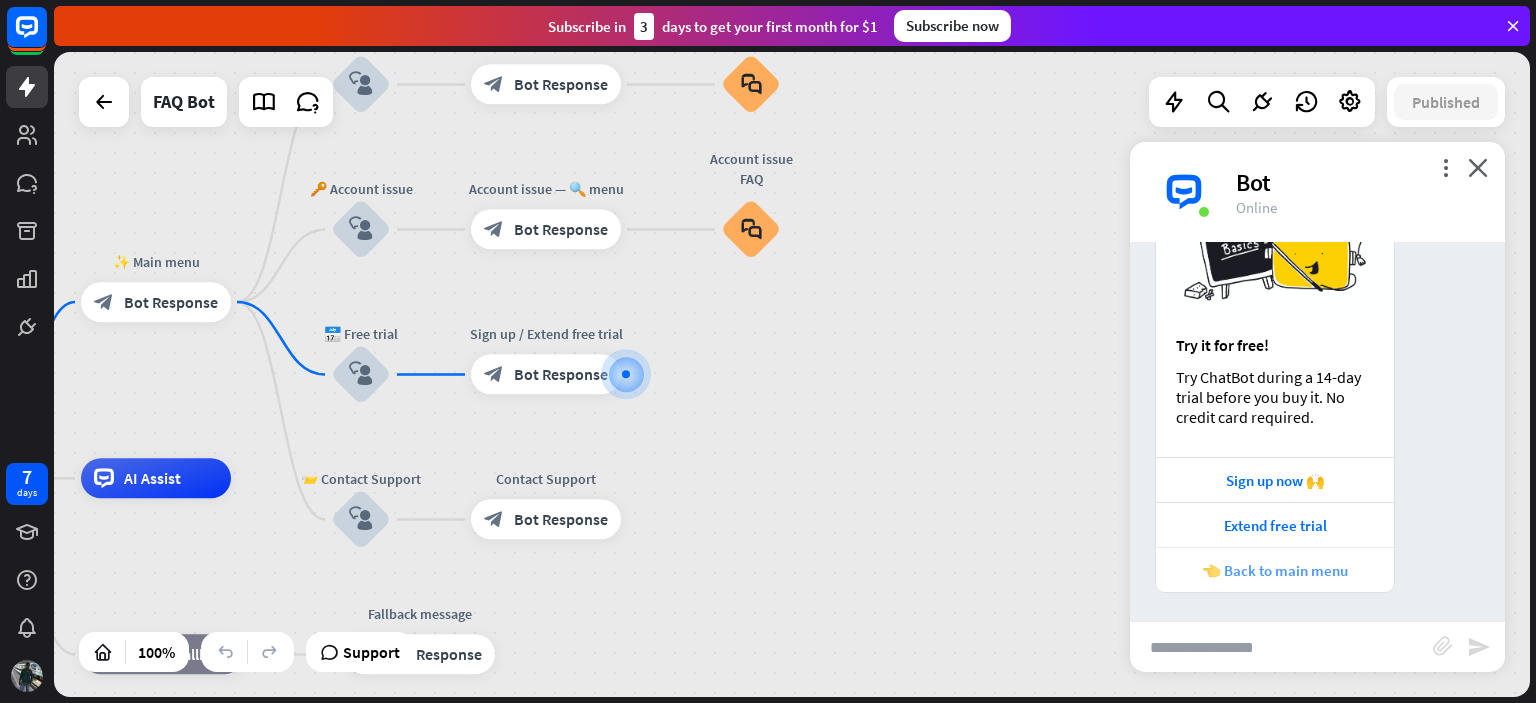 click on "👈 Back to main menu" at bounding box center [1275, 570] 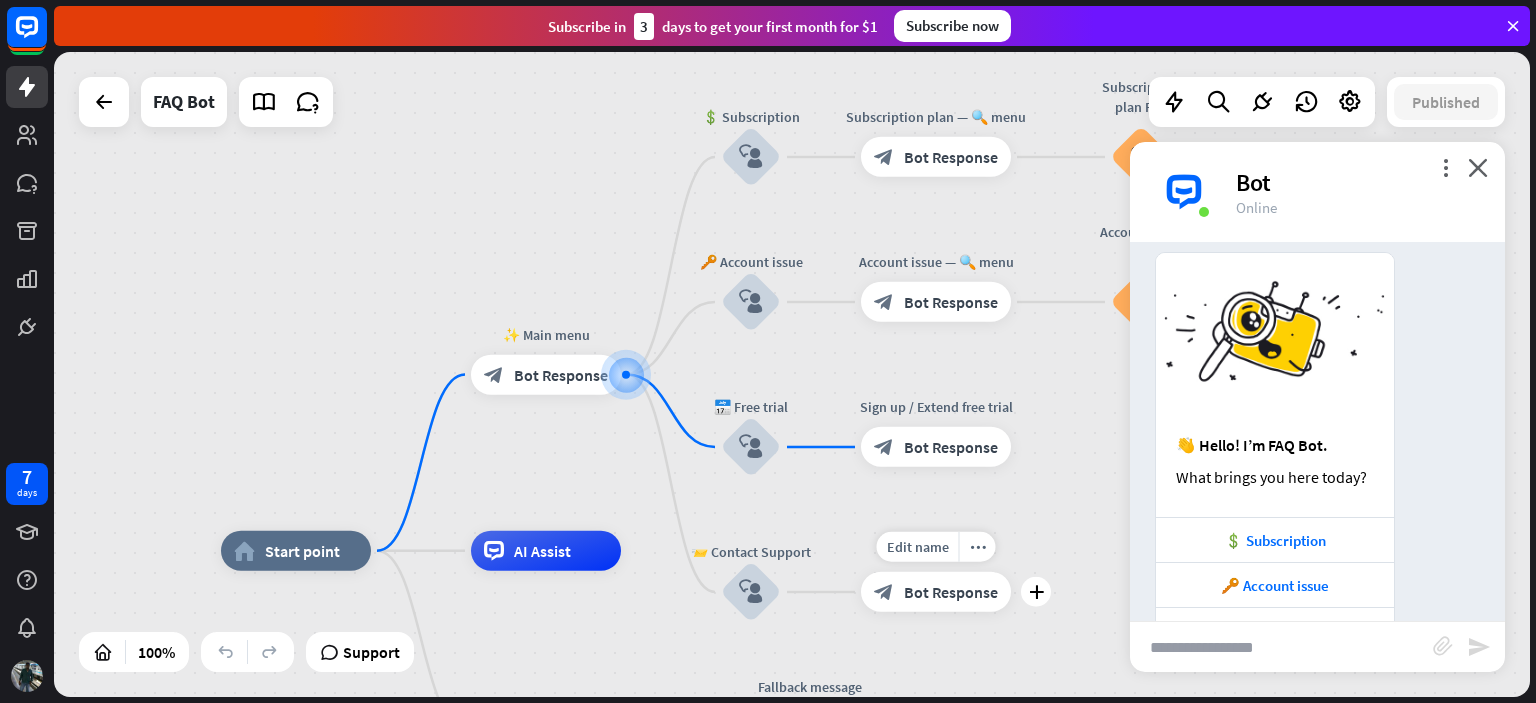scroll, scrollTop: 1332, scrollLeft: 0, axis: vertical 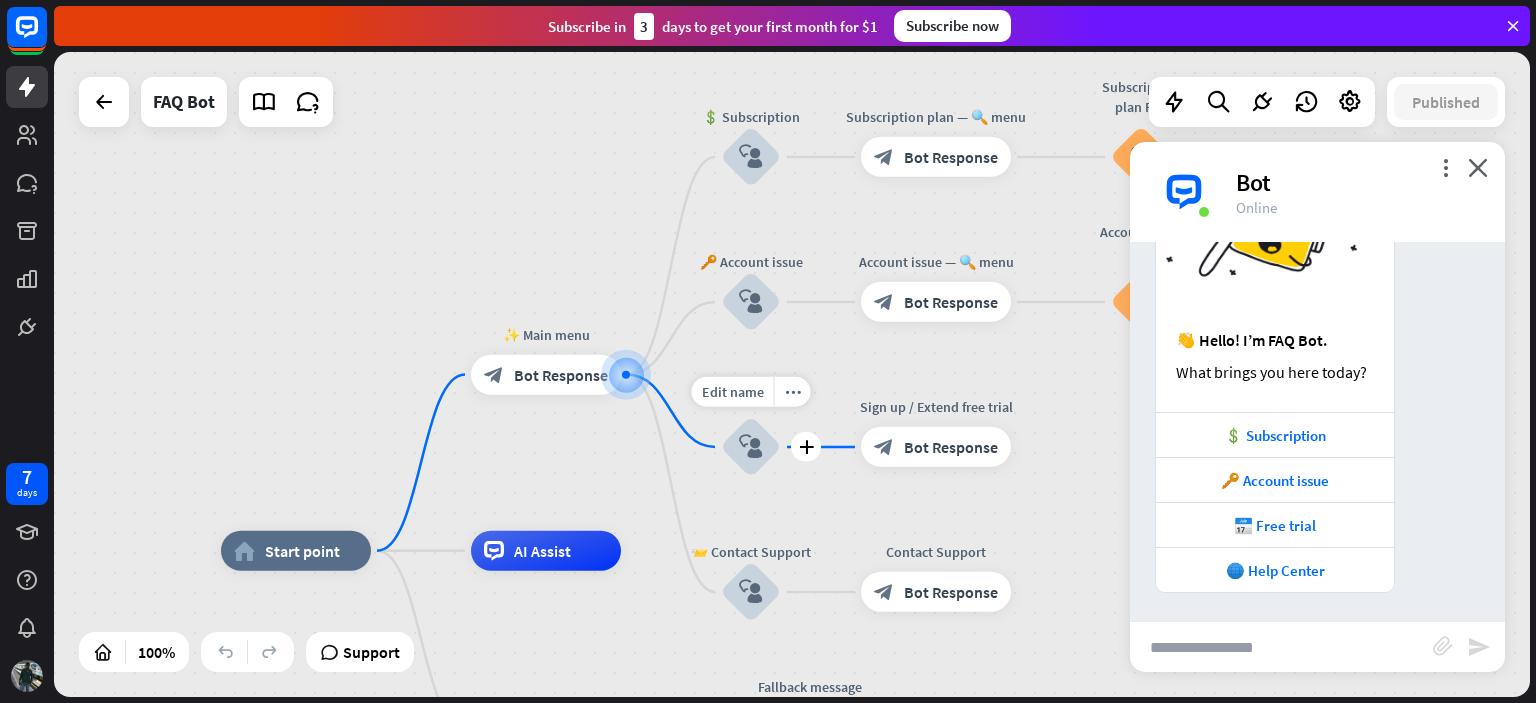 click on "block_user_input" at bounding box center [751, 447] 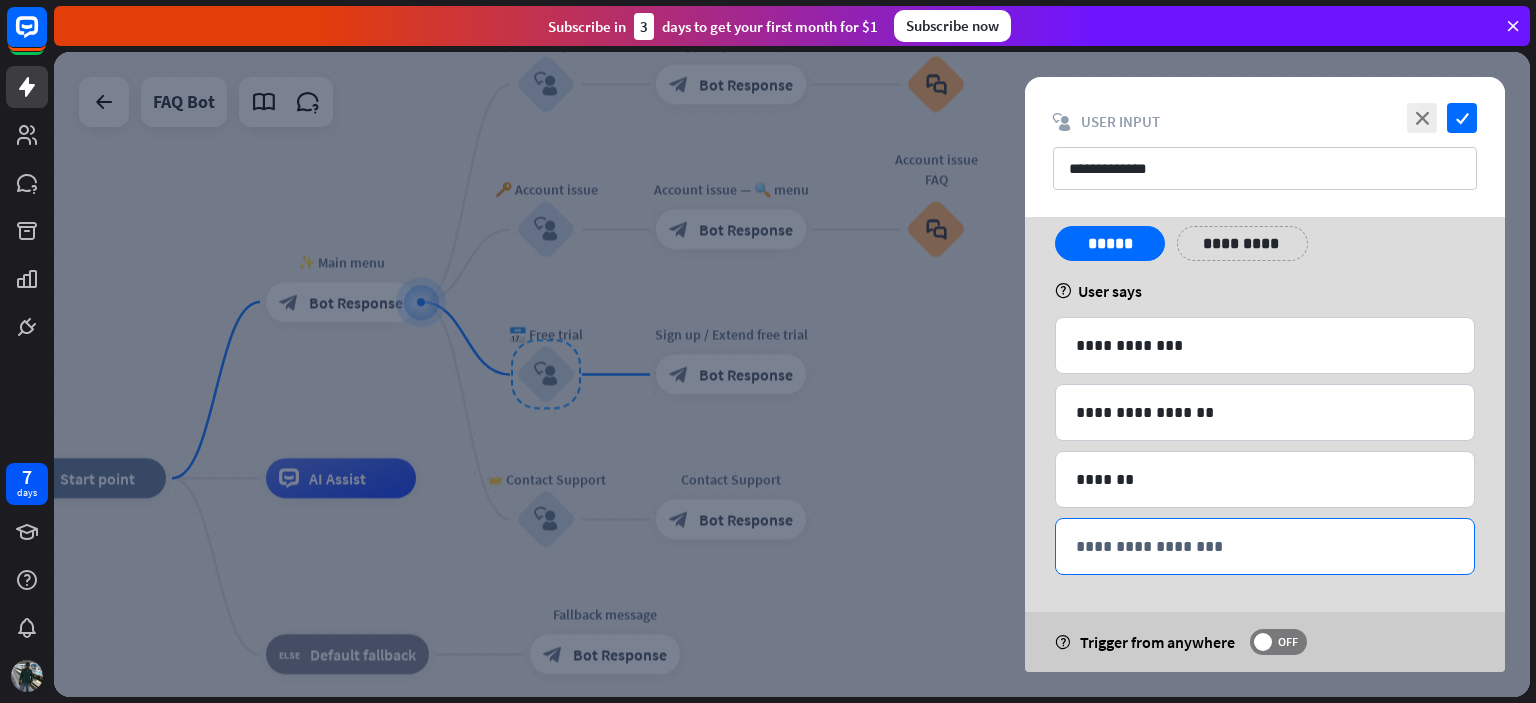 scroll, scrollTop: 0, scrollLeft: 0, axis: both 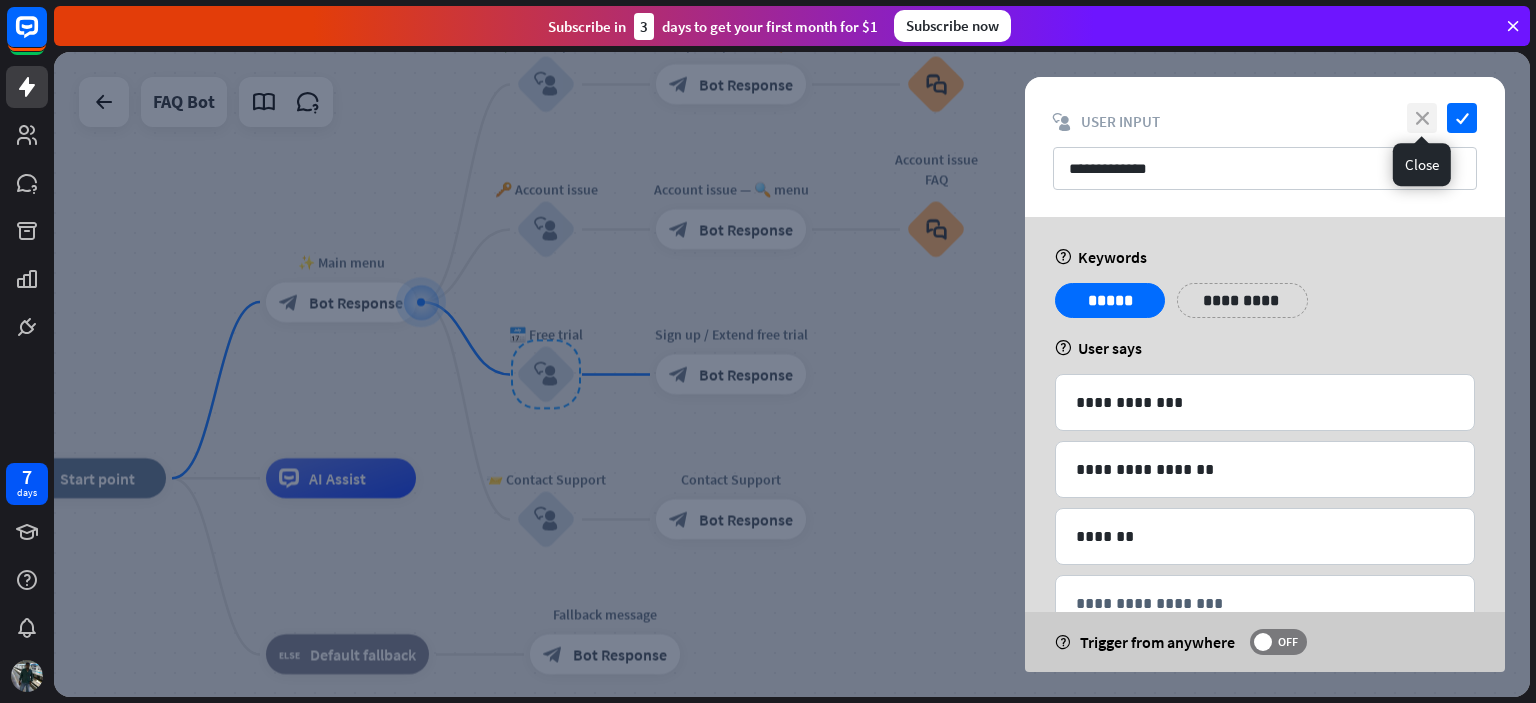 click on "close" at bounding box center [1422, 118] 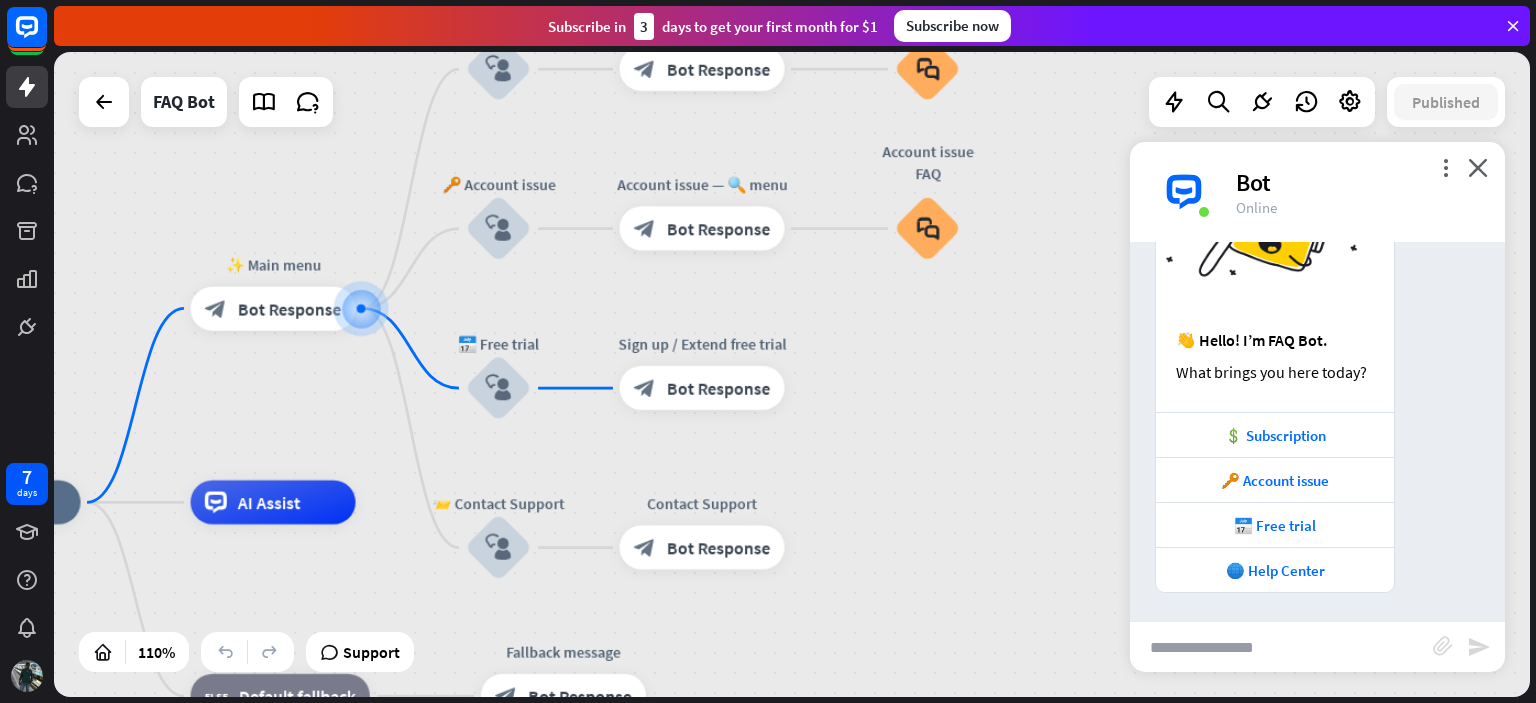 click on "more_vert
close
Bot
Online" at bounding box center [1317, 192] 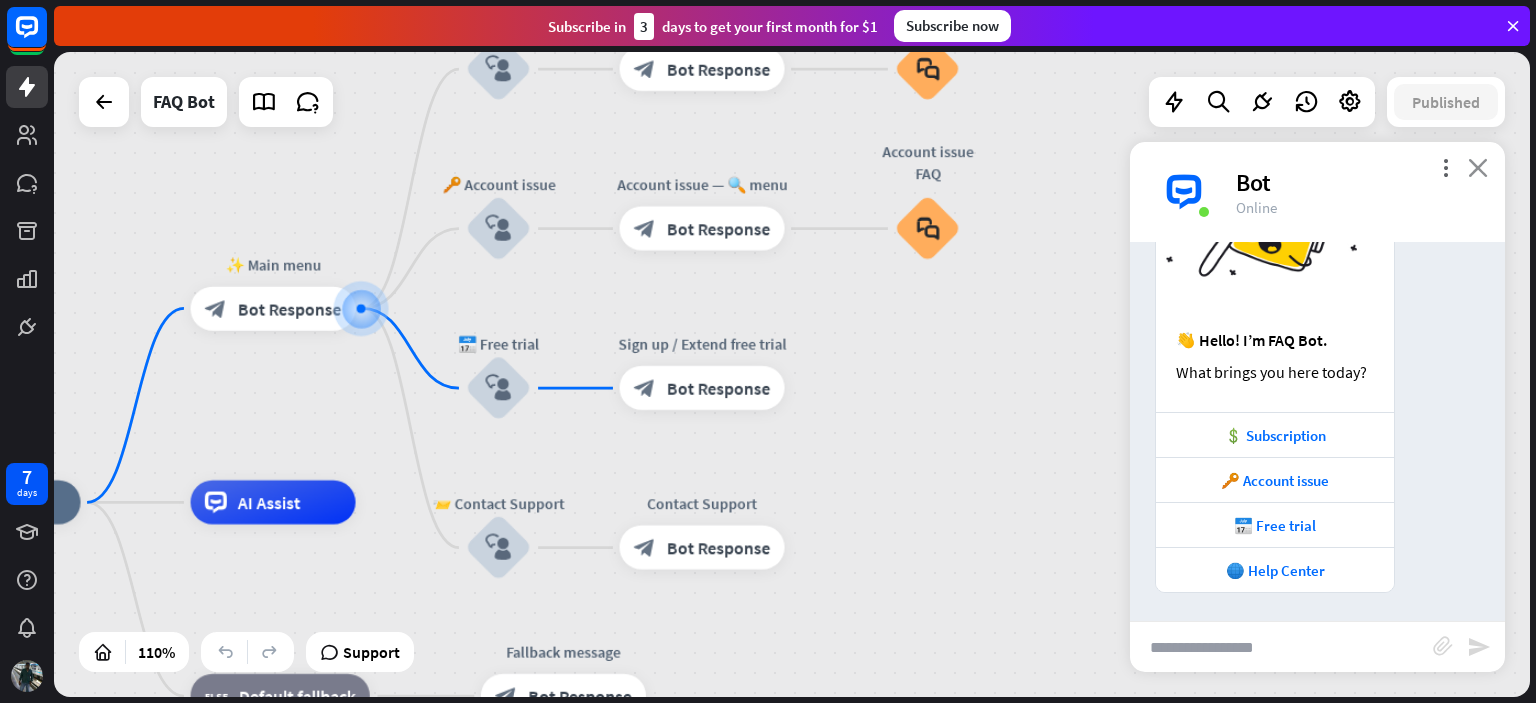 click on "close" at bounding box center [1478, 167] 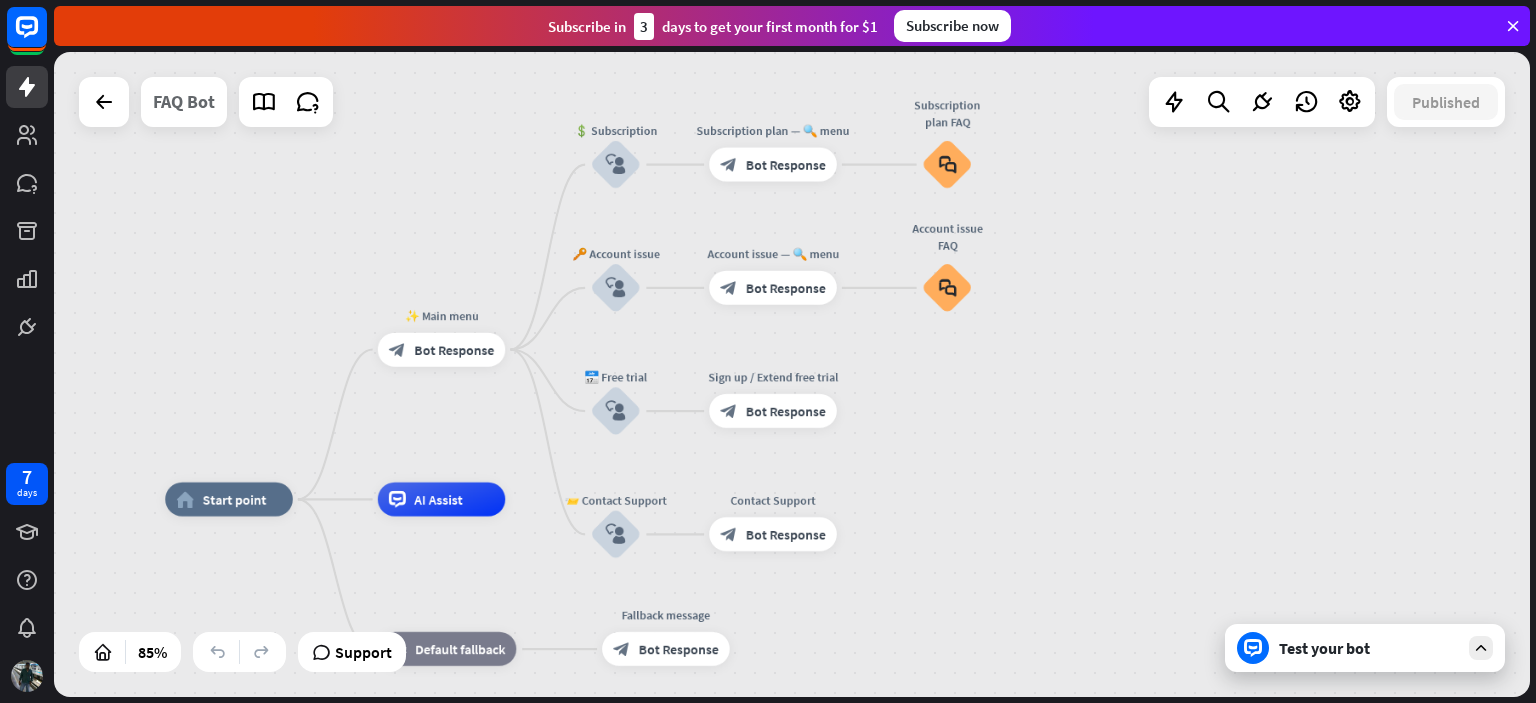 click on "FAQ Bot" at bounding box center (184, 102) 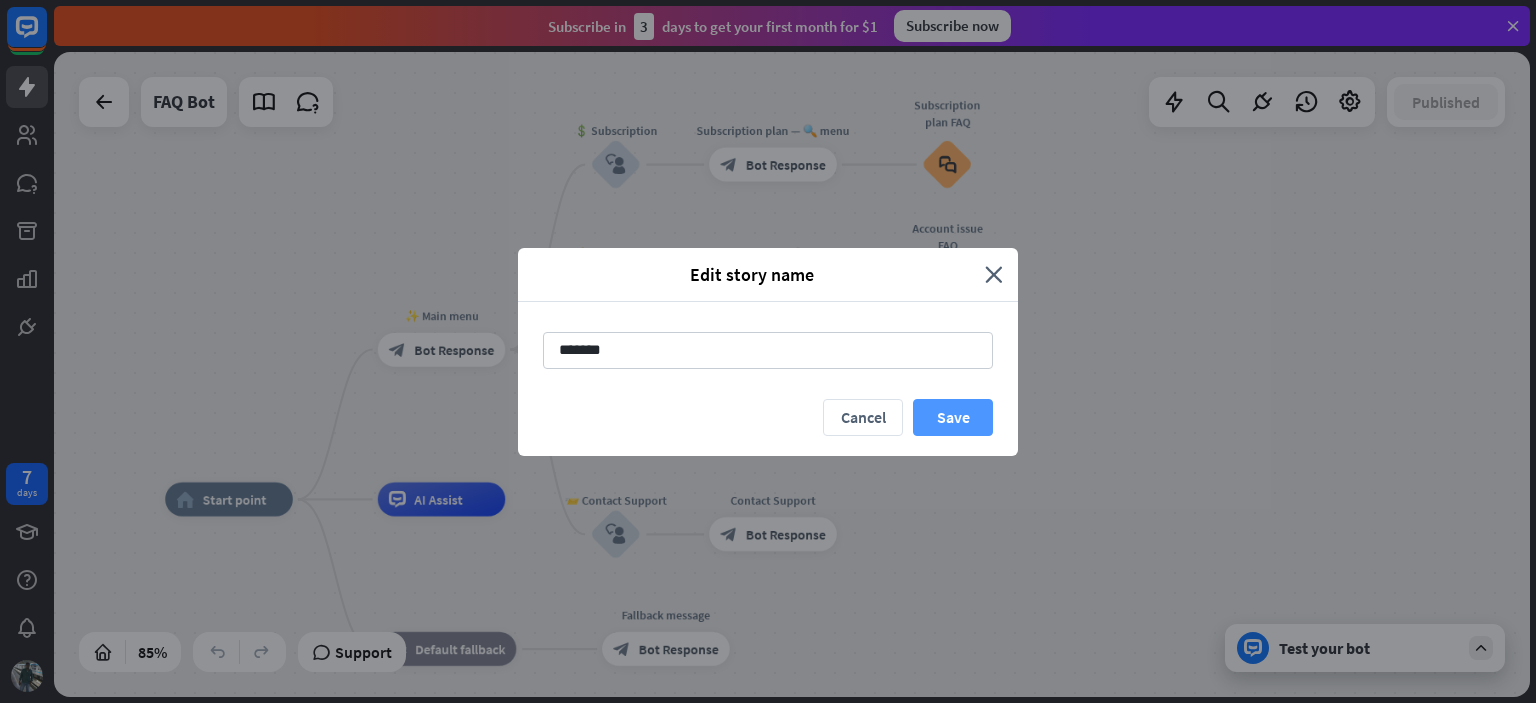 click on "Save" at bounding box center (953, 417) 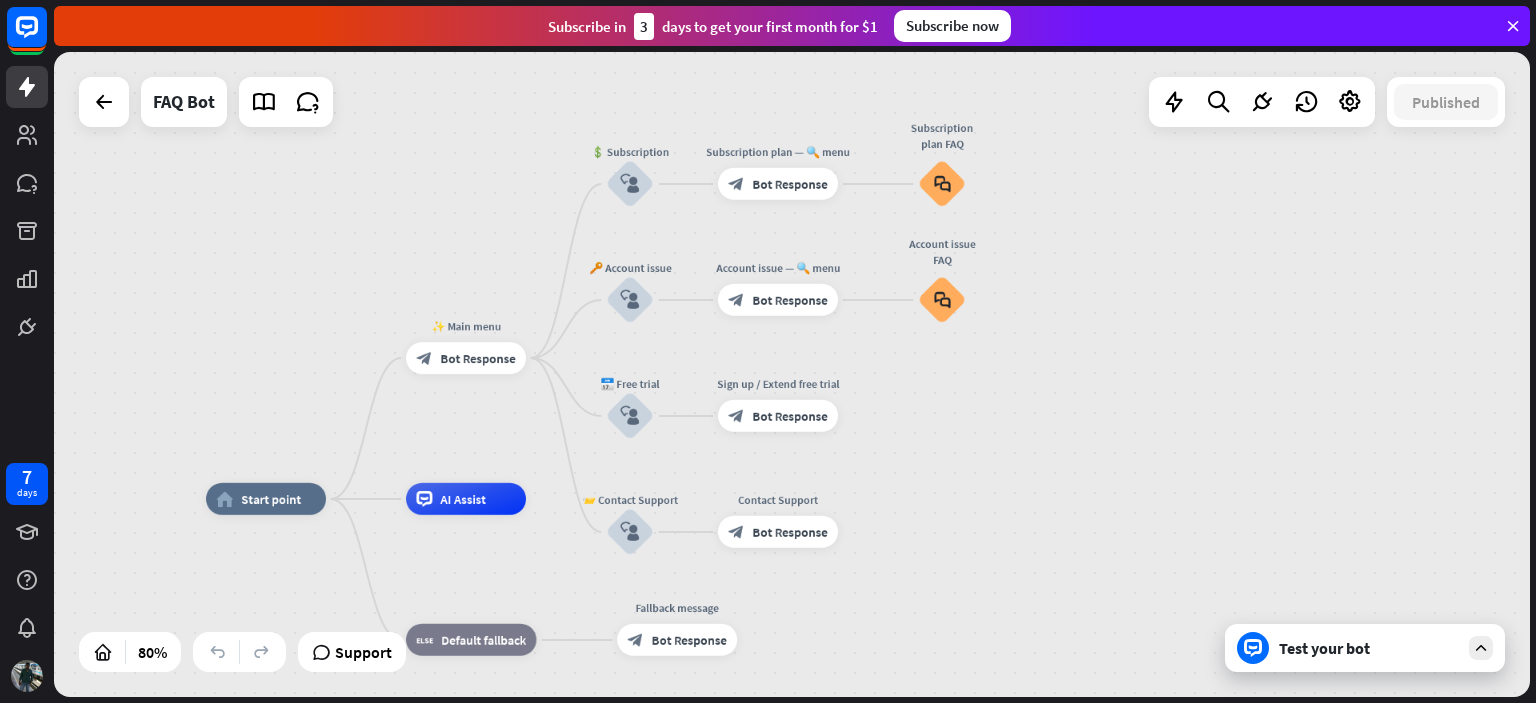 click on "home_2   Start point                 ✨ Main menu   block_bot_response   Bot Response                 💲 Subscription   block_user_input                 Subscription plan — 🔍 menu   block_bot_response   Bot Response                 Subscription plan FAQ   block_faq                 🔑 Account issue   block_user_input                 Account issue — 🔍 menu   block_bot_response   Bot Response                 Account issue FAQ   block_faq                 📅 Free trial   block_user_input                 Sign up / Extend free trial   block_bot_response   Bot Response                 📨 Contact Support   block_user_input                 Contact Support   block_bot_response   Bot Response                     AI Assist                   block_fallback   Default fallback                 Fallback message   block_bot_response   Bot Response" at bounding box center [792, 374] 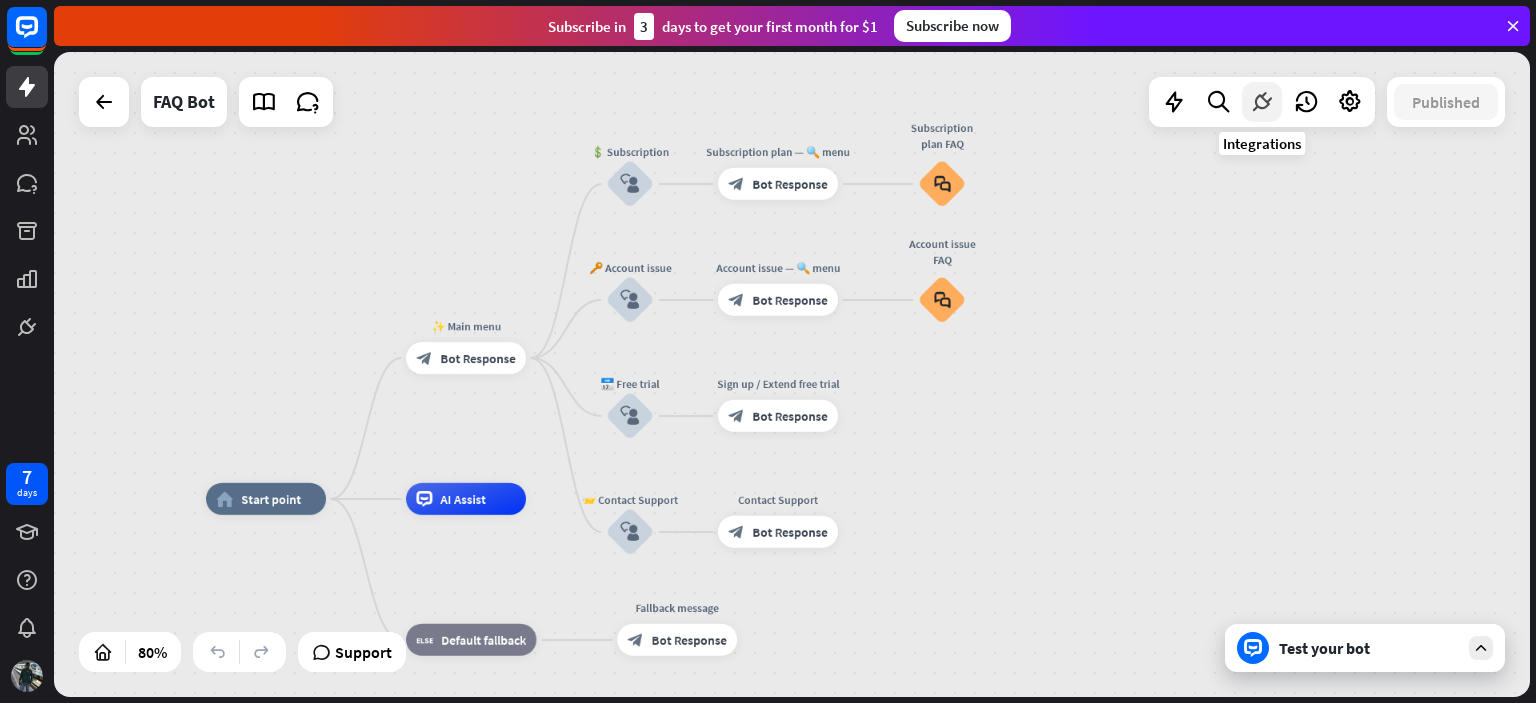 click at bounding box center (1262, 102) 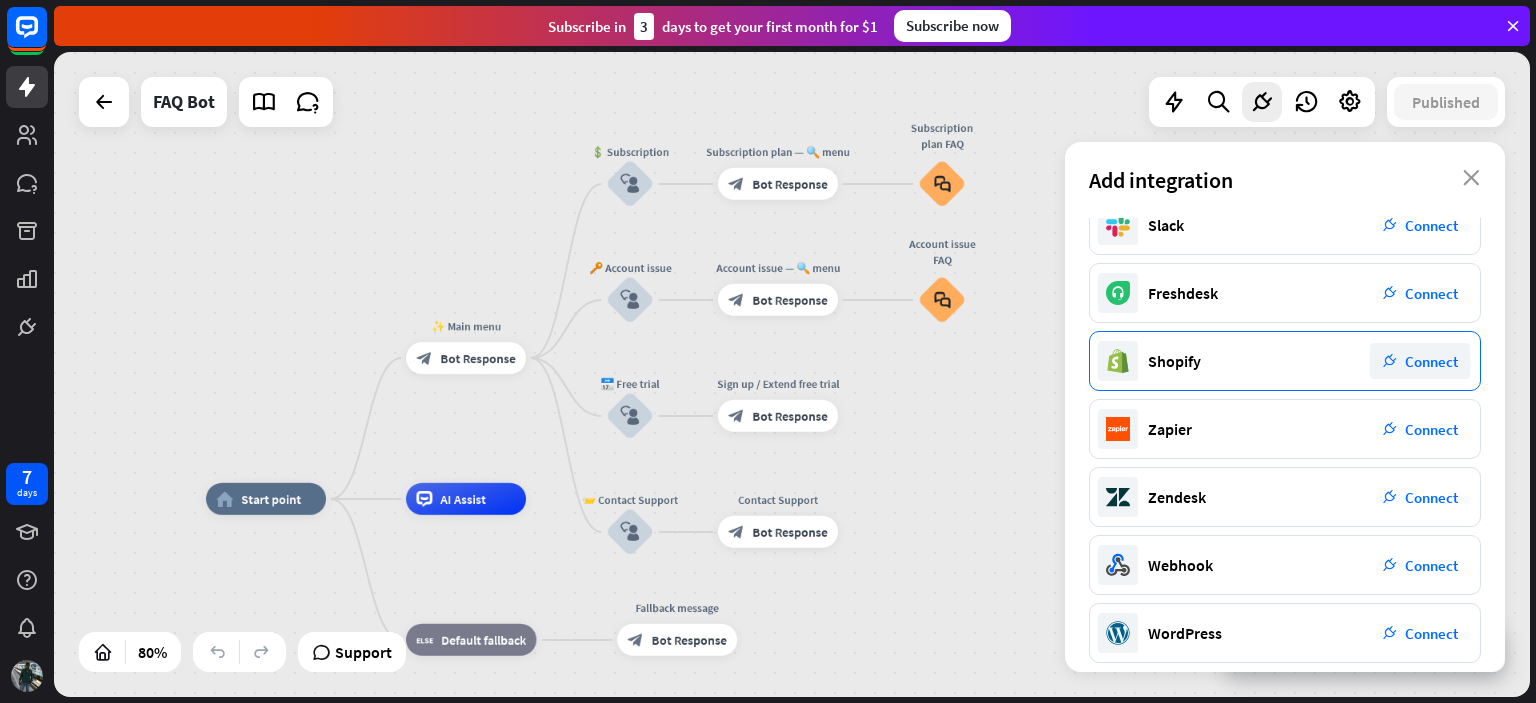 scroll, scrollTop: 377, scrollLeft: 0, axis: vertical 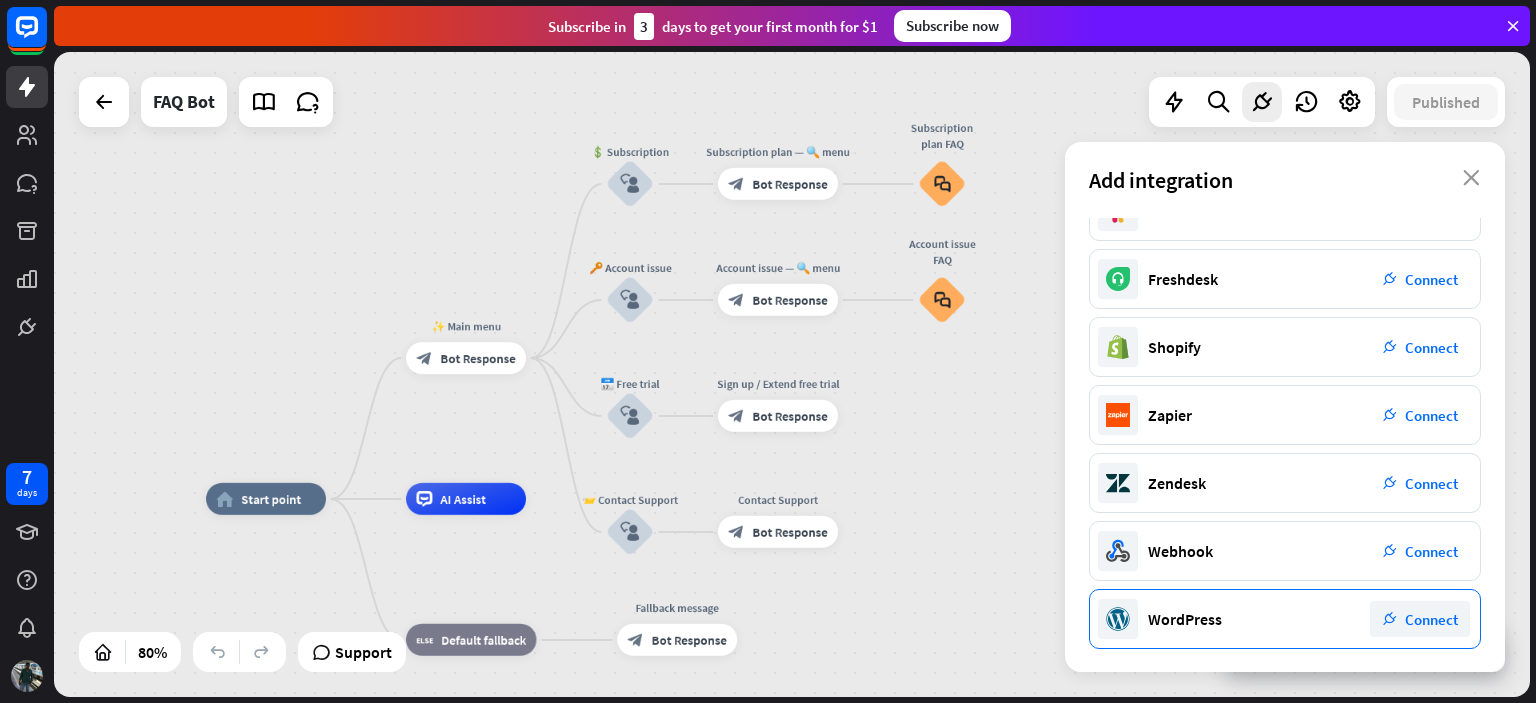 click on "Connect" at bounding box center (1431, 619) 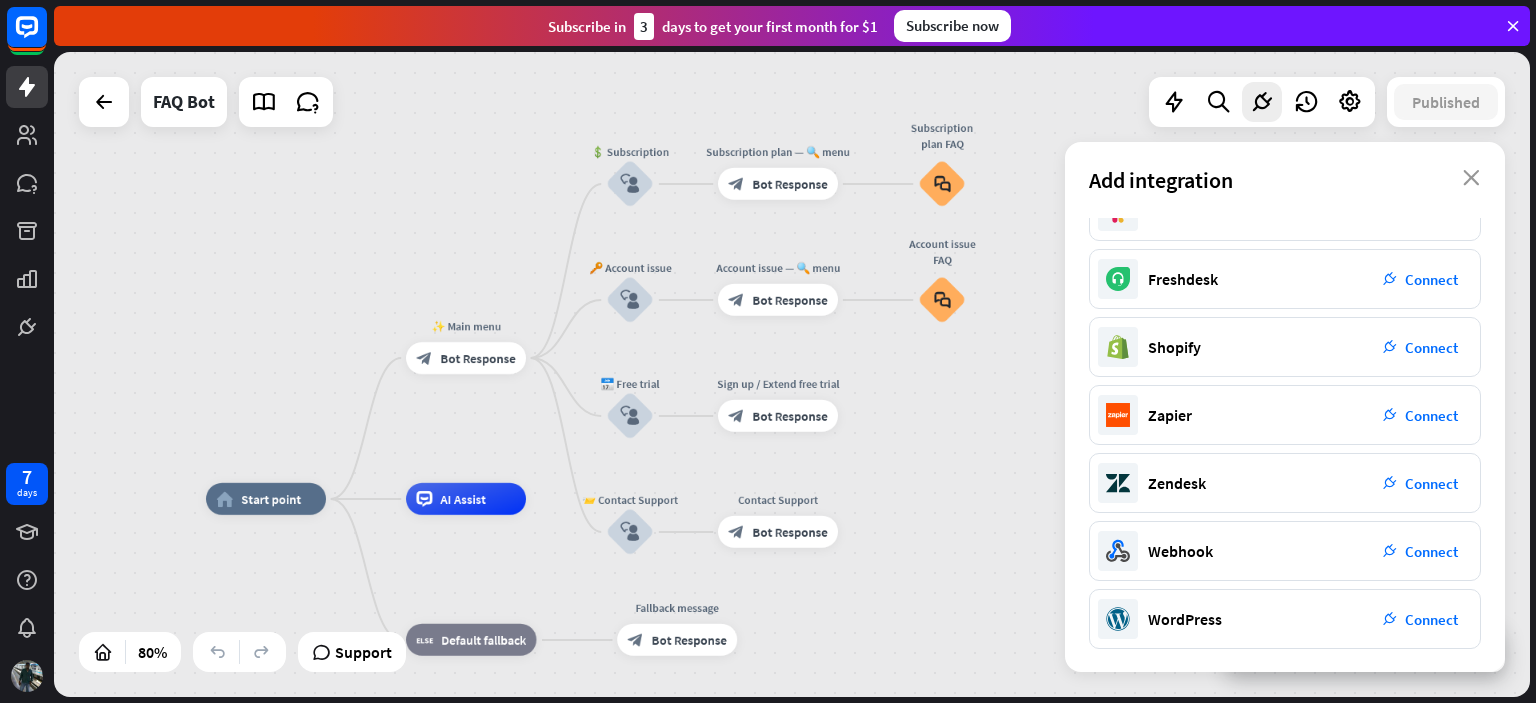 click at bounding box center (1513, 26) 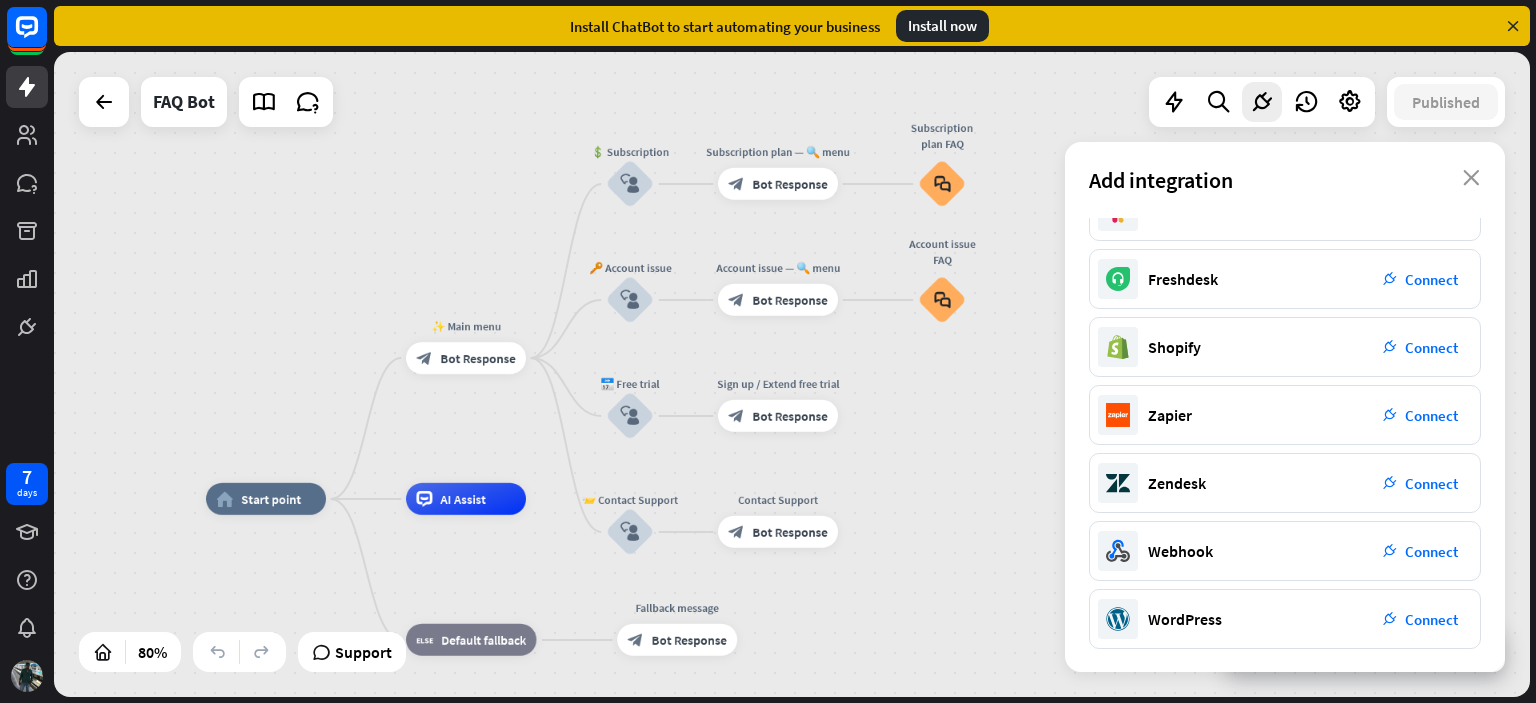 click at bounding box center (1513, 26) 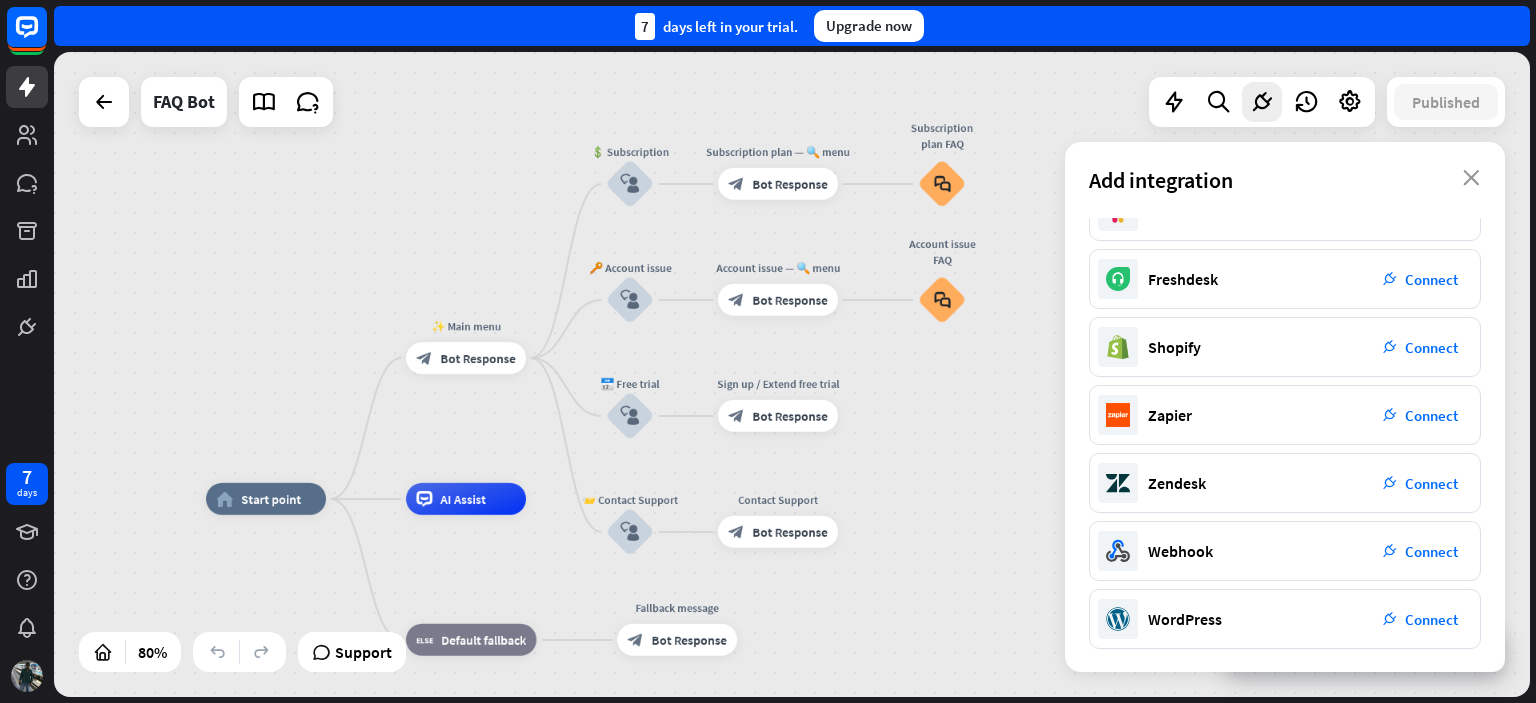 click on "7
days
left in your trial.
Upgrade now" at bounding box center (792, 26) 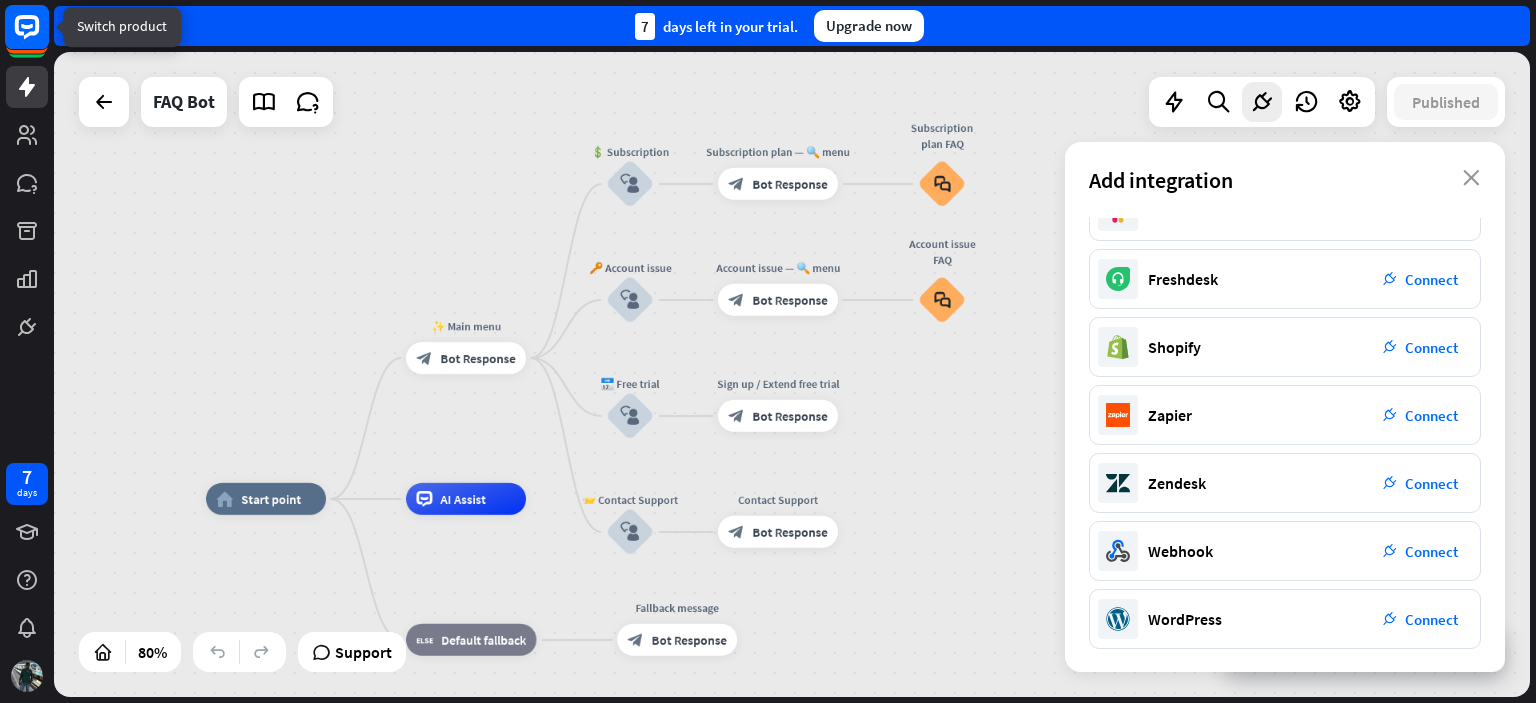 click 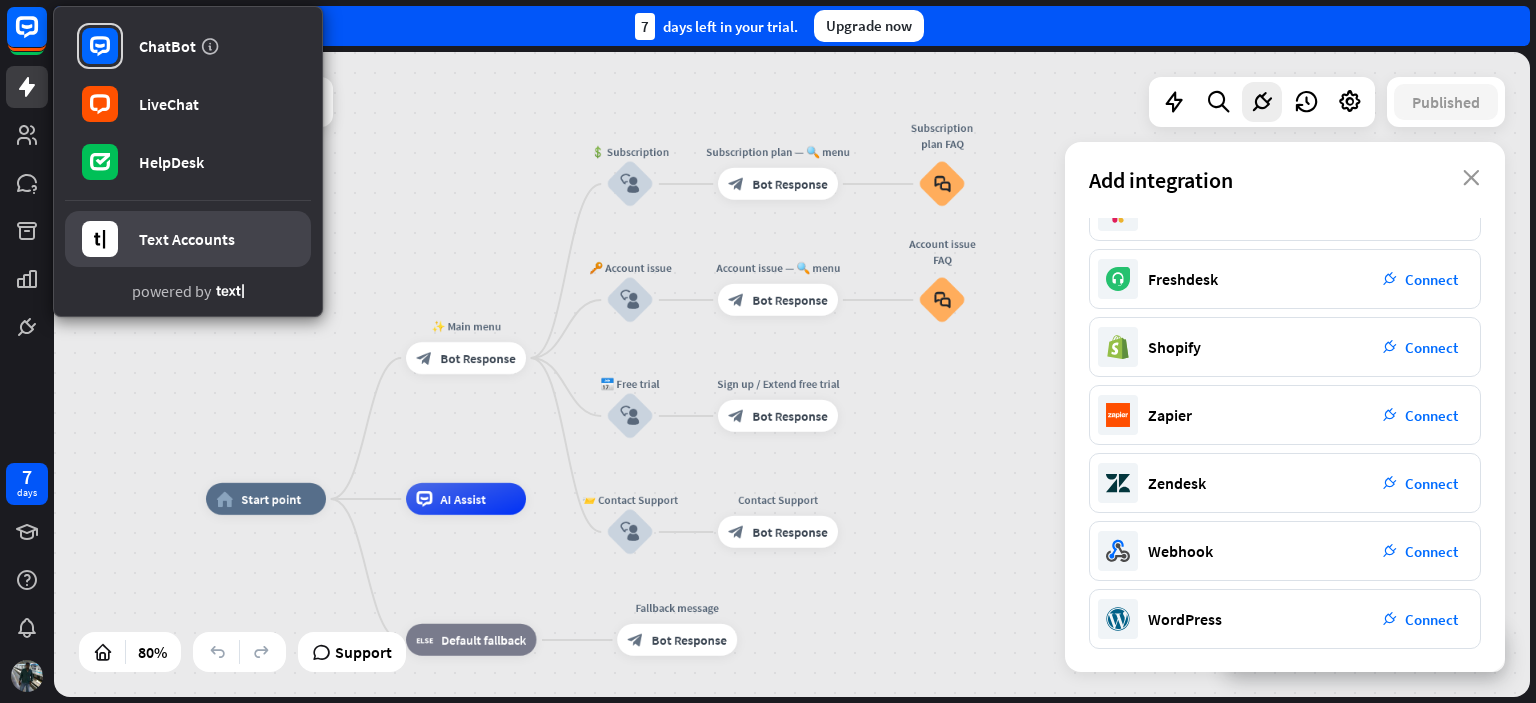 click on "Text Accounts" at bounding box center (187, 239) 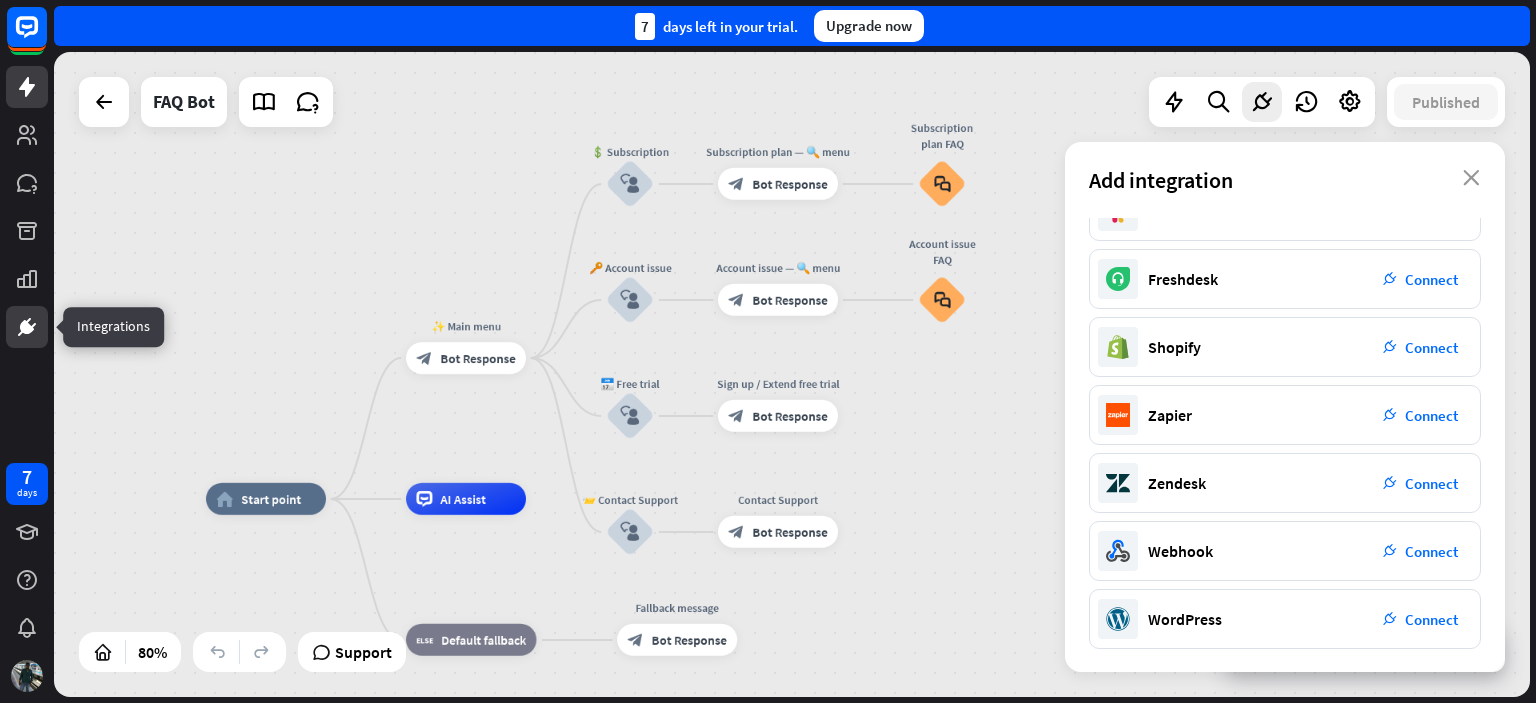 click 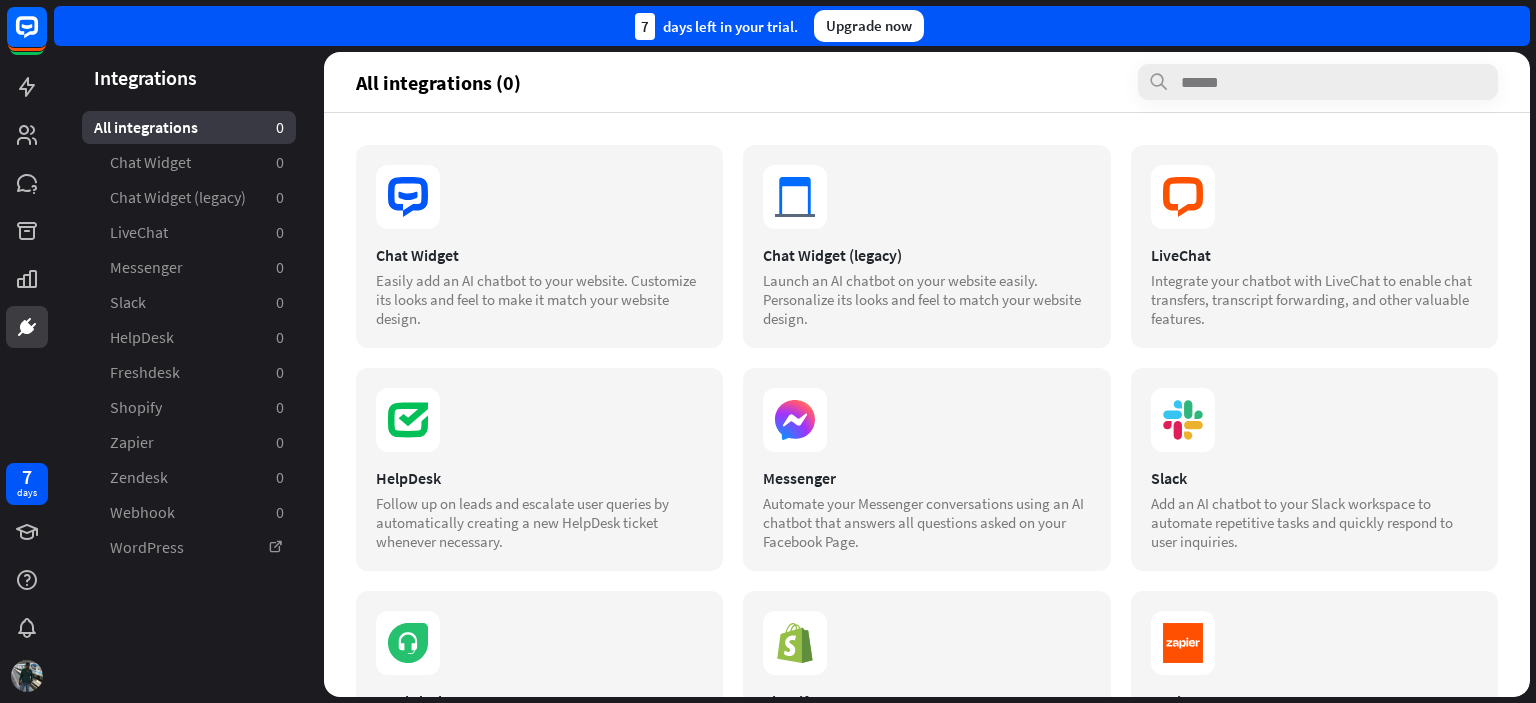 scroll, scrollTop: 351, scrollLeft: 0, axis: vertical 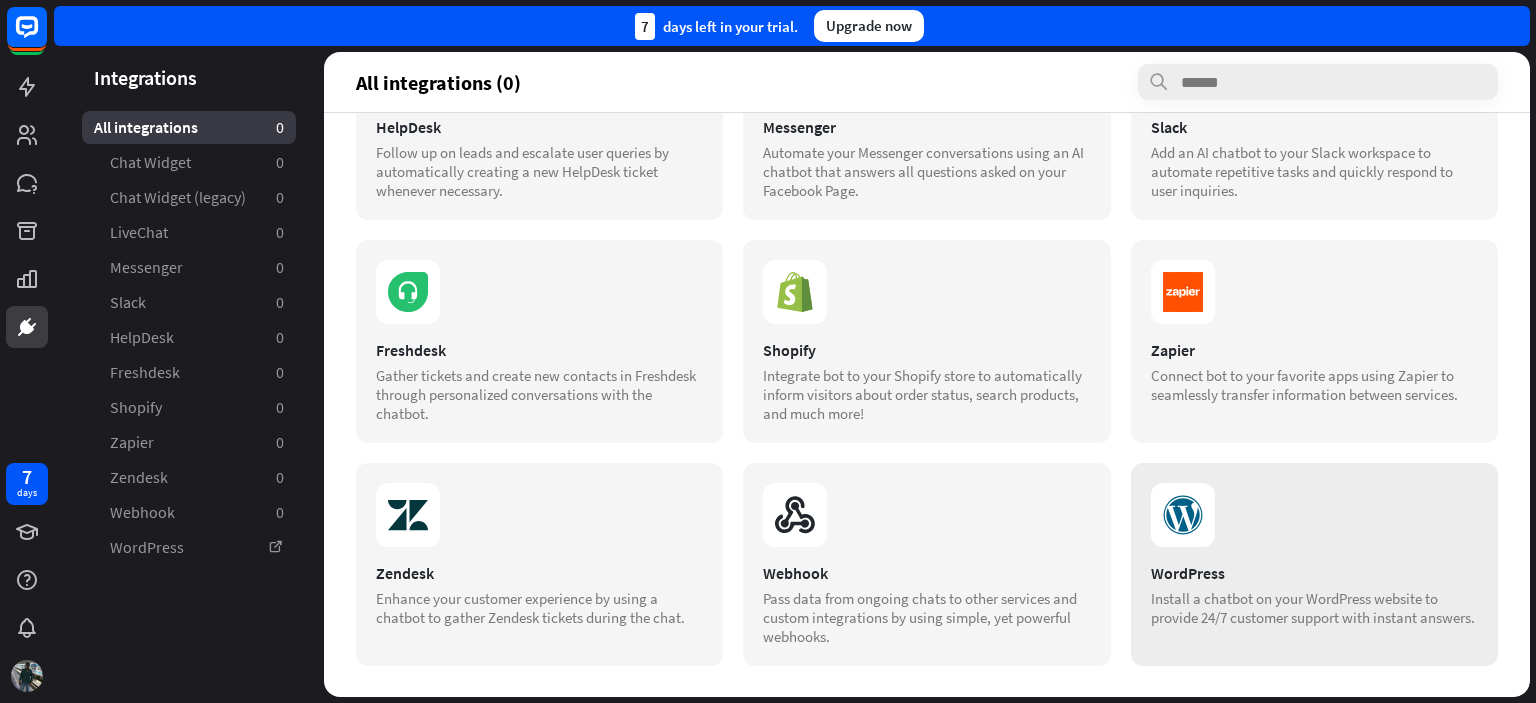 click on "Install a chatbot on your WordPress website to provide 24/7 customer support with instant answers." at bounding box center (1314, 608) 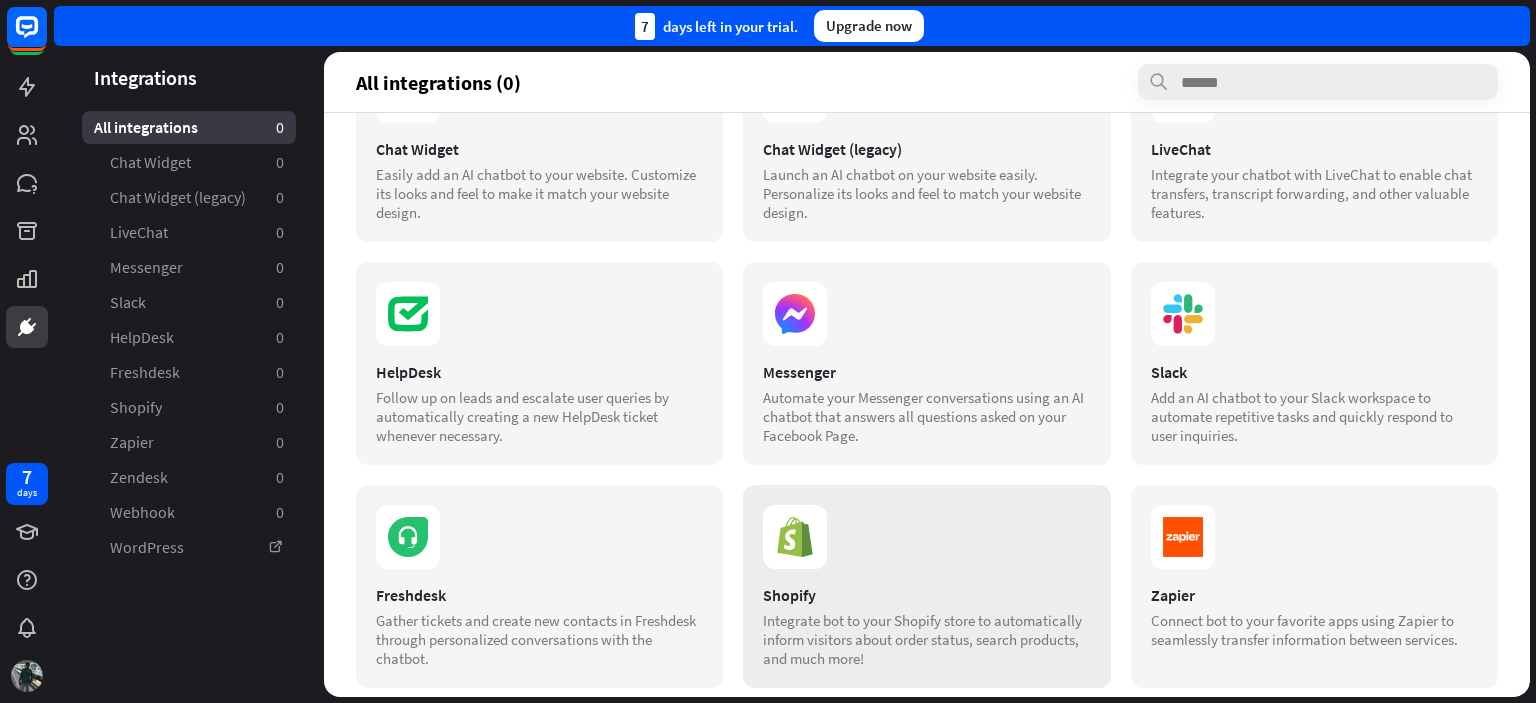scroll, scrollTop: 0, scrollLeft: 0, axis: both 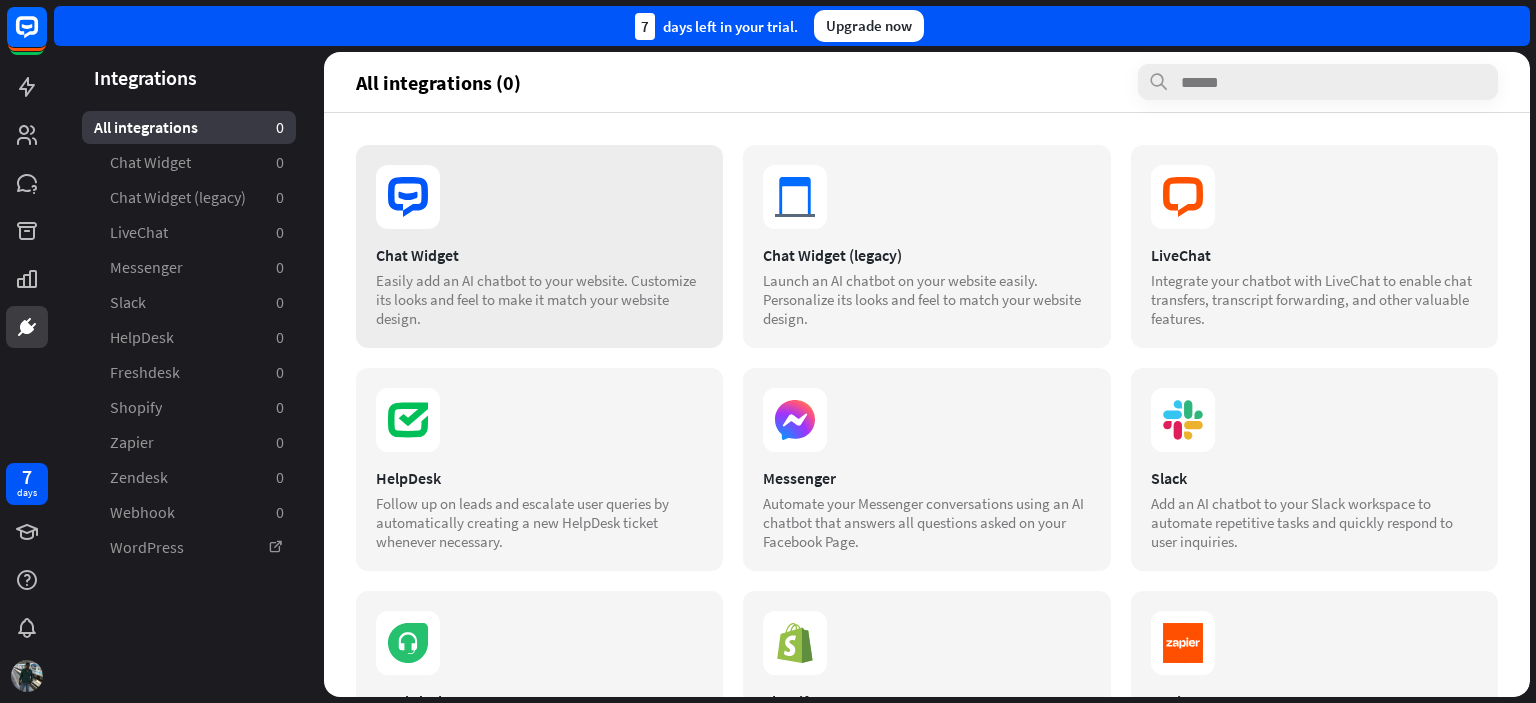 click 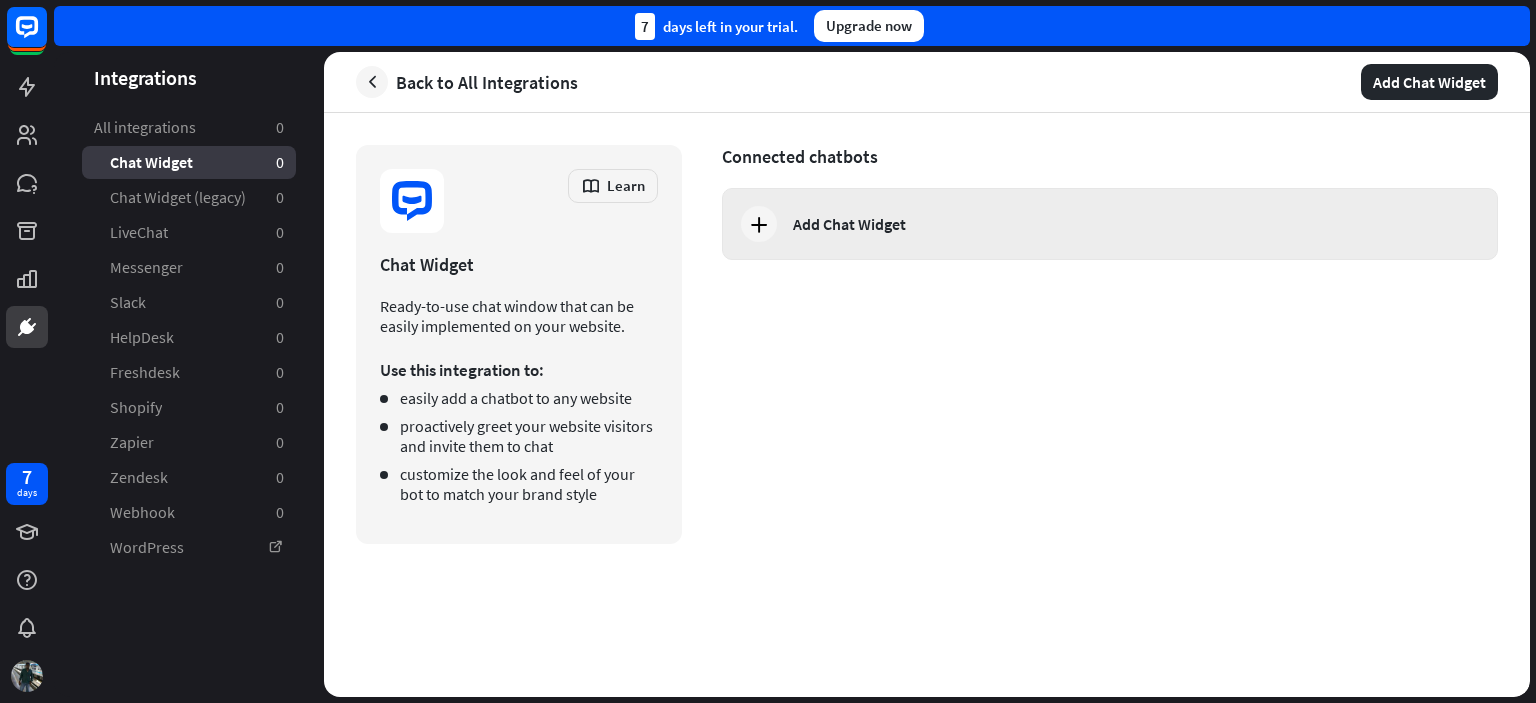 click on "Add Chat Widget" at bounding box center [849, 224] 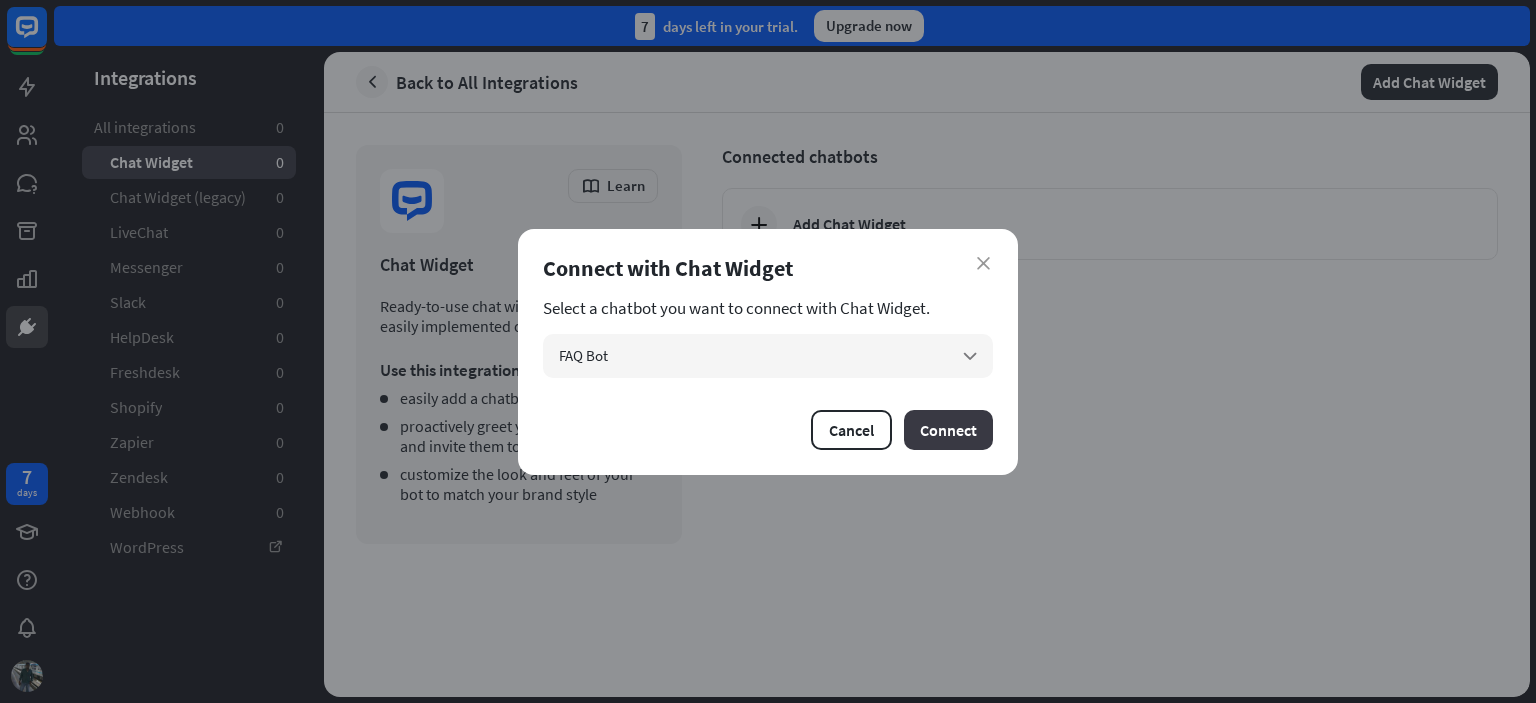 click on "Connect" at bounding box center [948, 430] 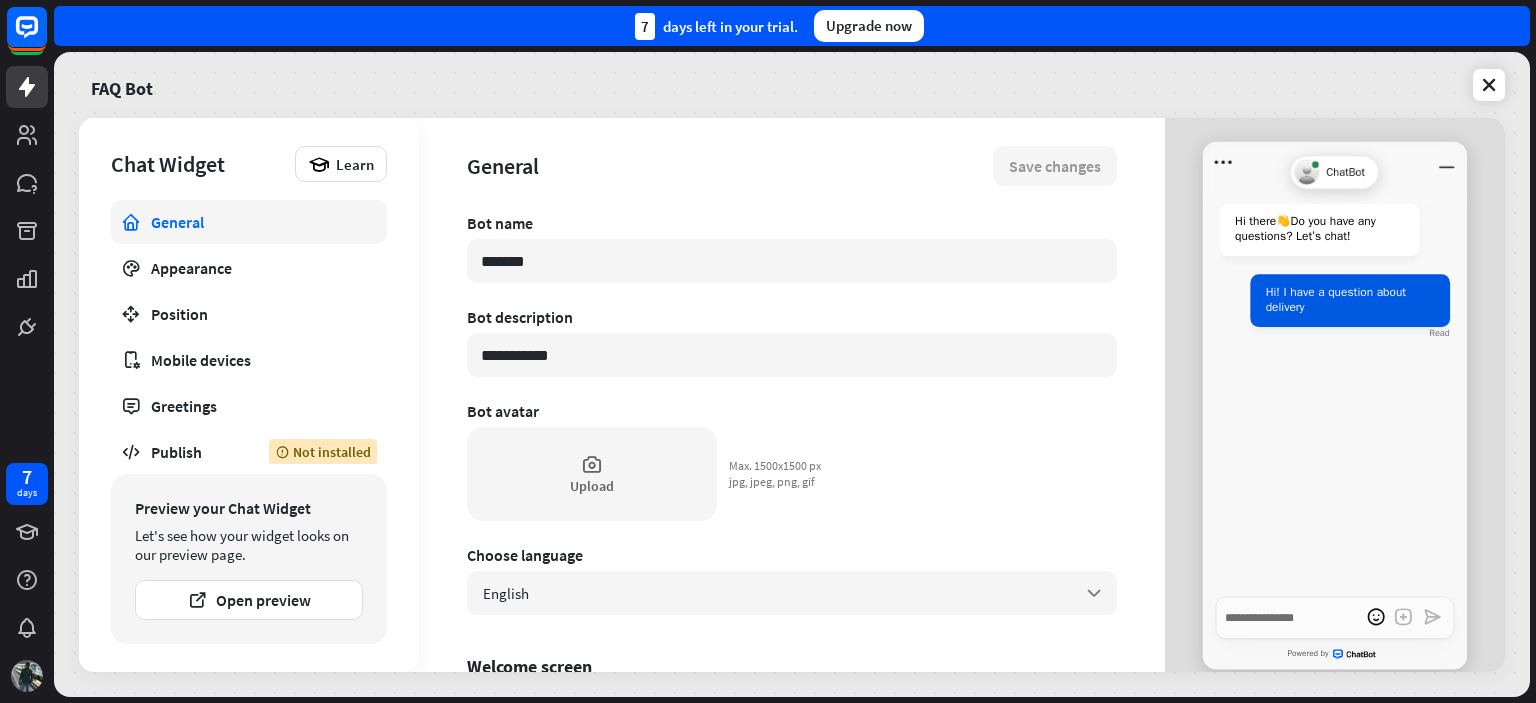 scroll, scrollTop: 0, scrollLeft: 0, axis: both 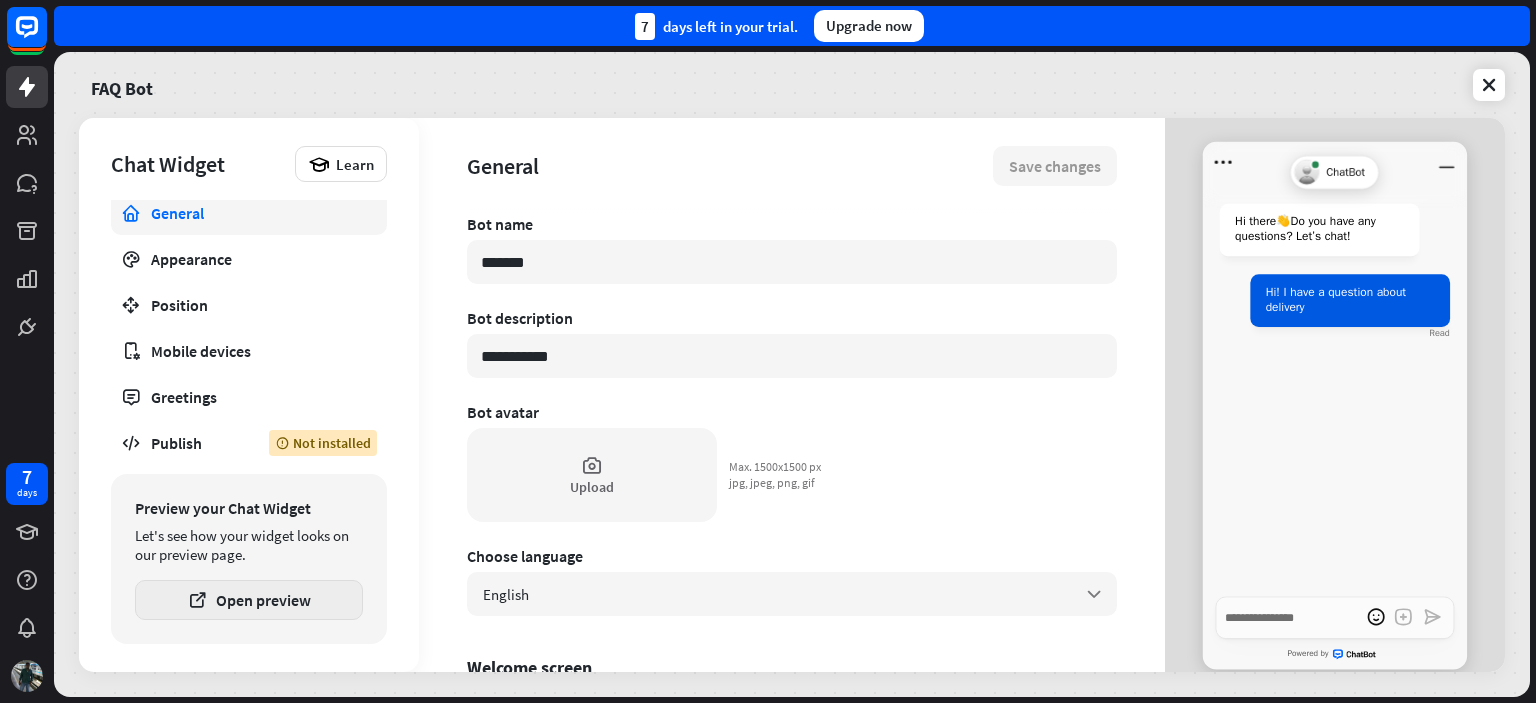click on "Open preview" at bounding box center (249, 600) 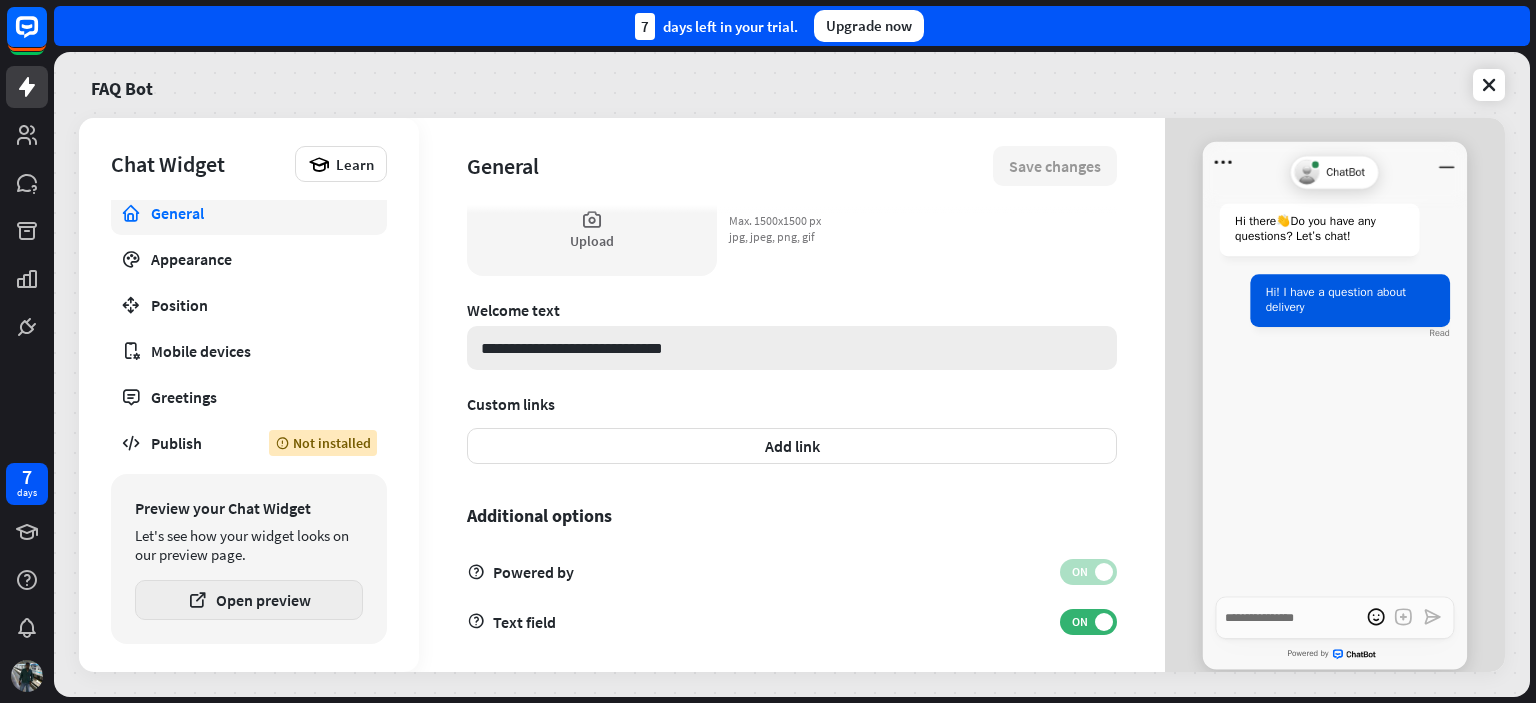 scroll, scrollTop: 613, scrollLeft: 0, axis: vertical 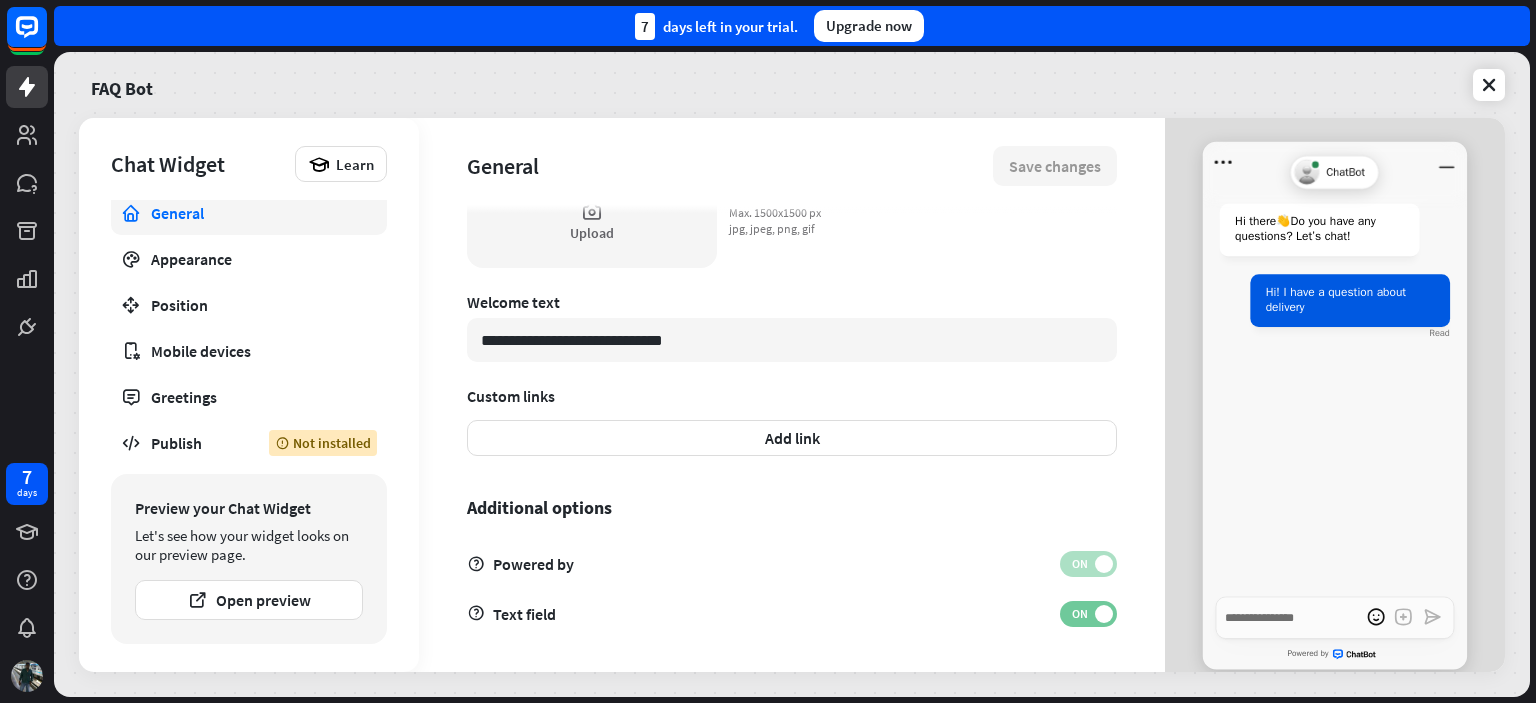 click on "ON" at bounding box center [1079, 614] 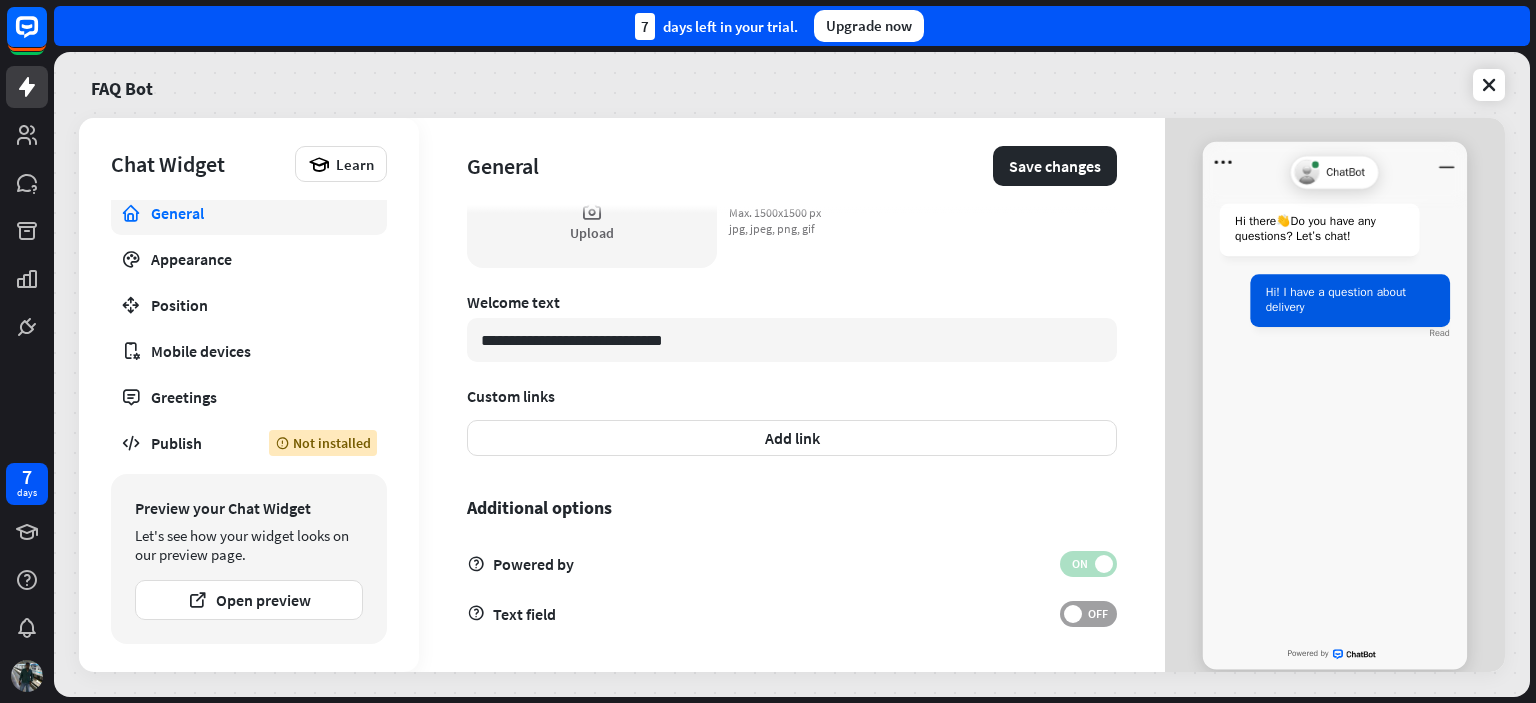 click on "OFF" at bounding box center [1097, 614] 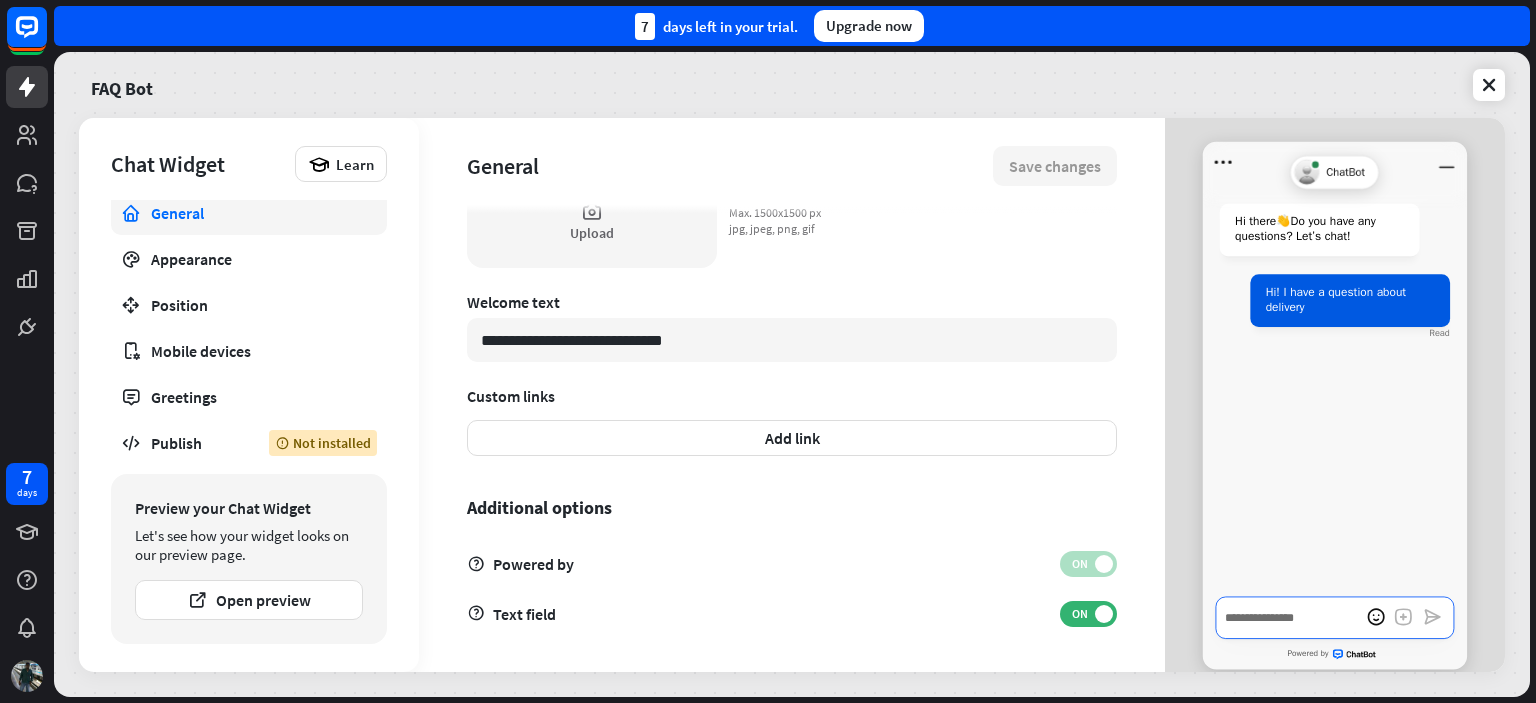 click at bounding box center [1335, 617] 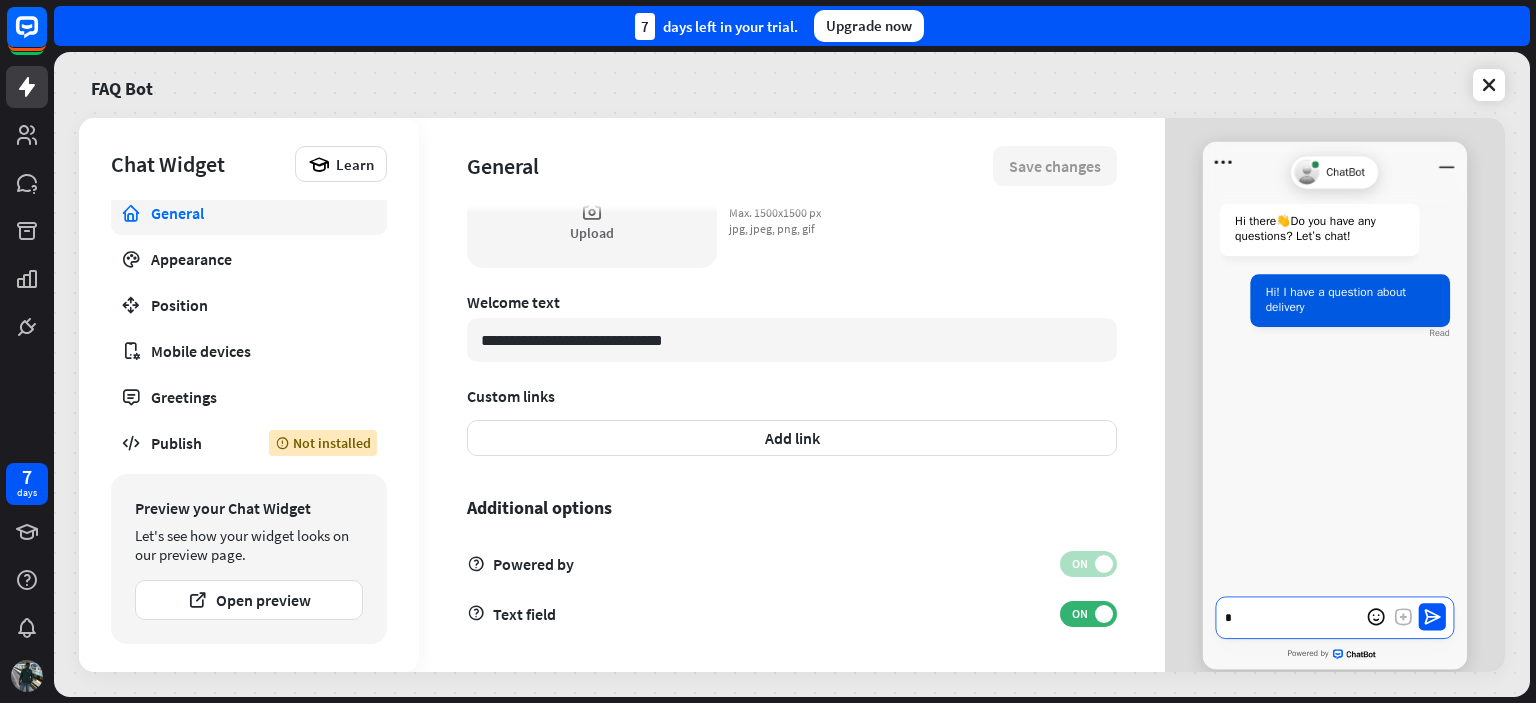 type on "*" 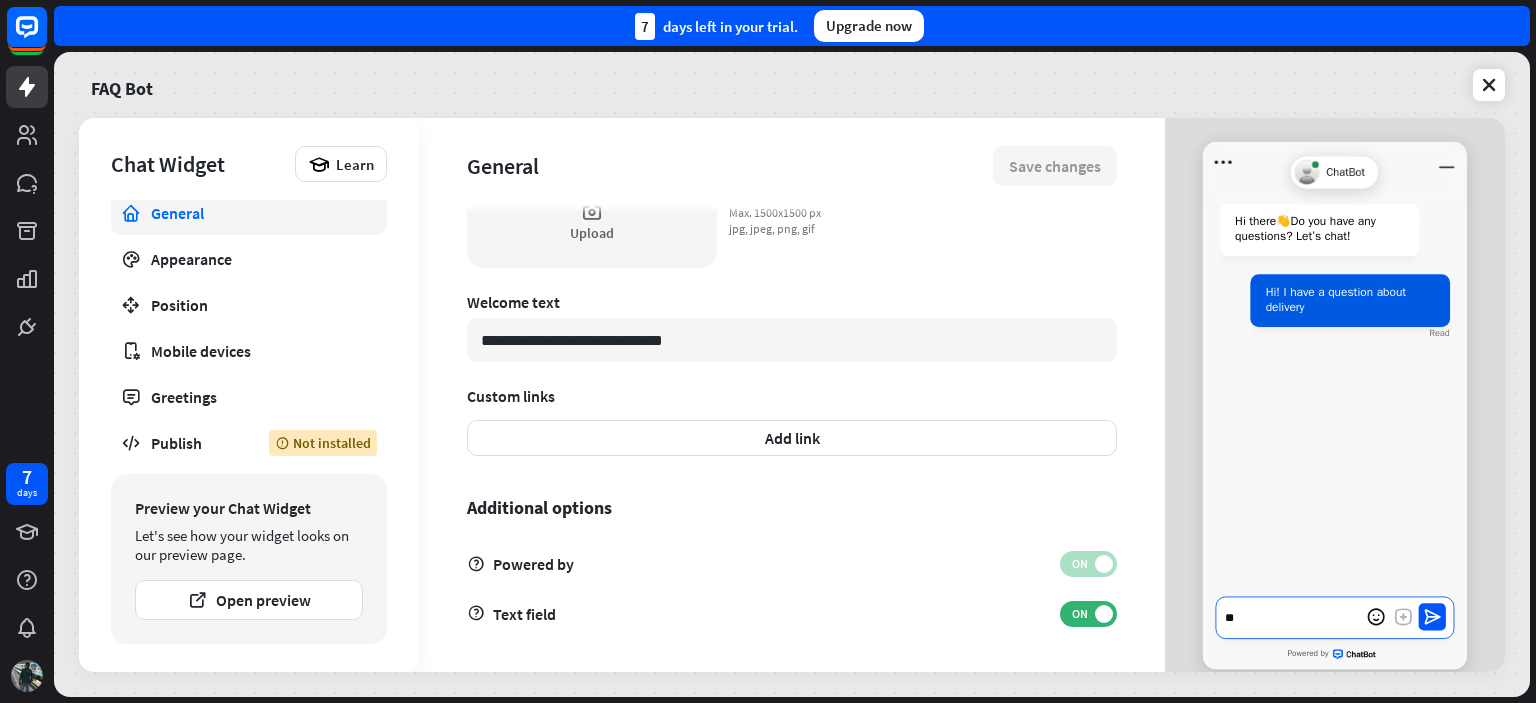 type on "*" 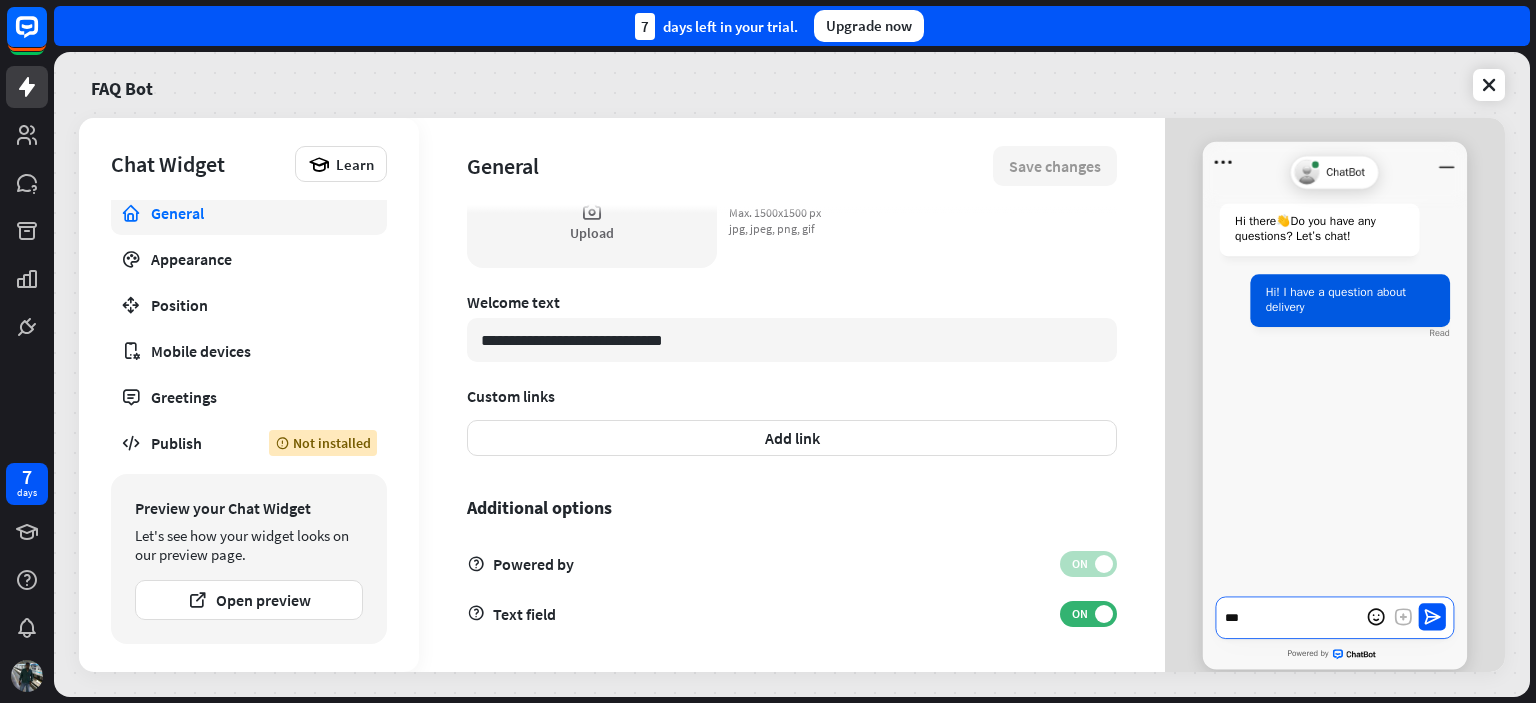 type on "*" 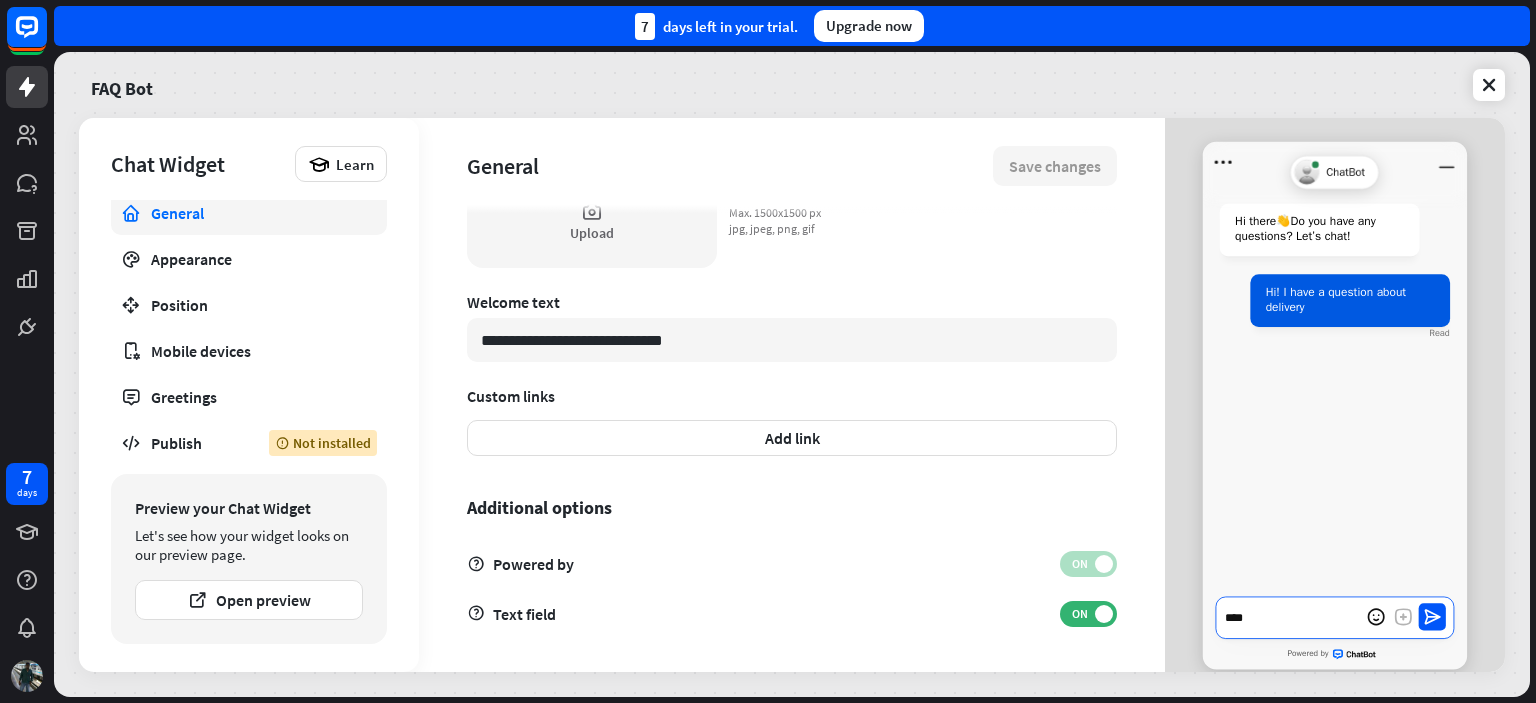 type on "*" 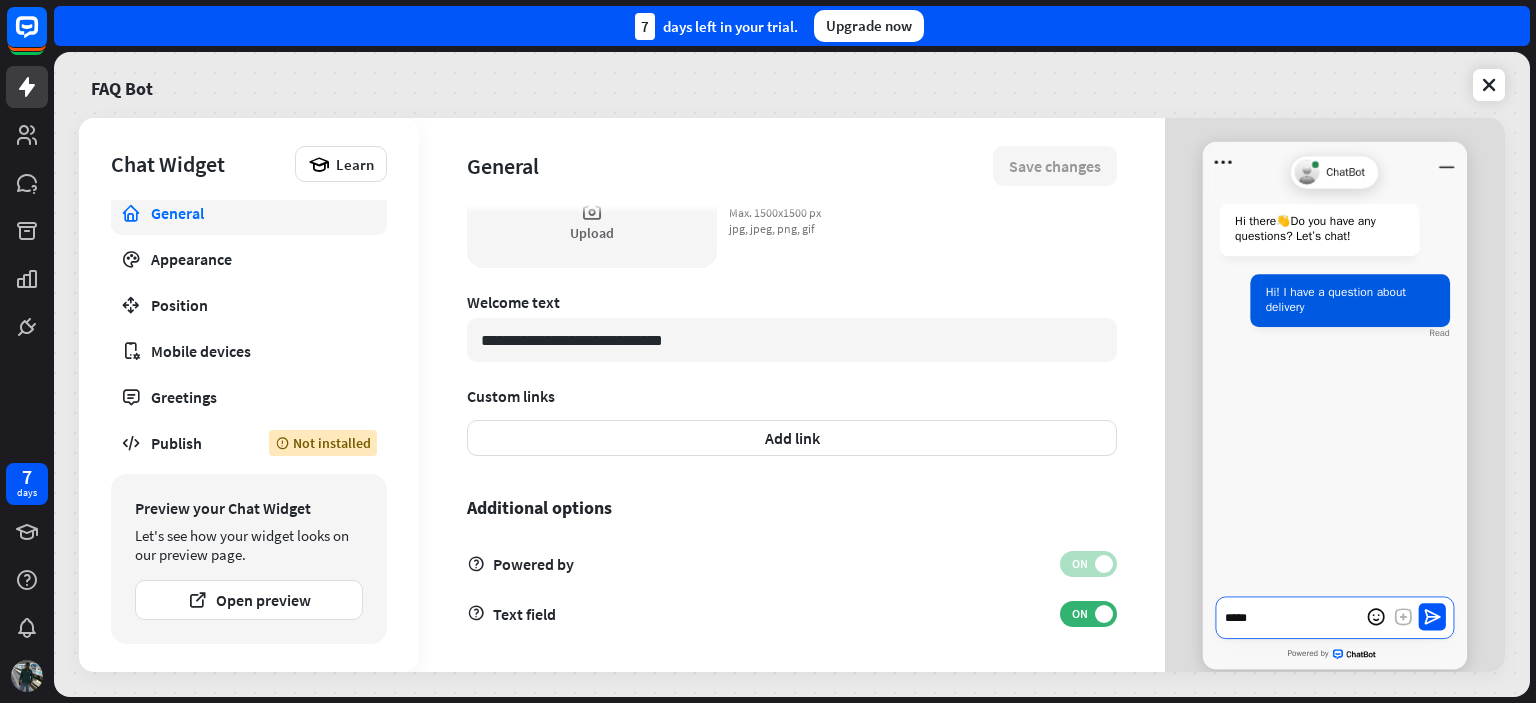type on "*" 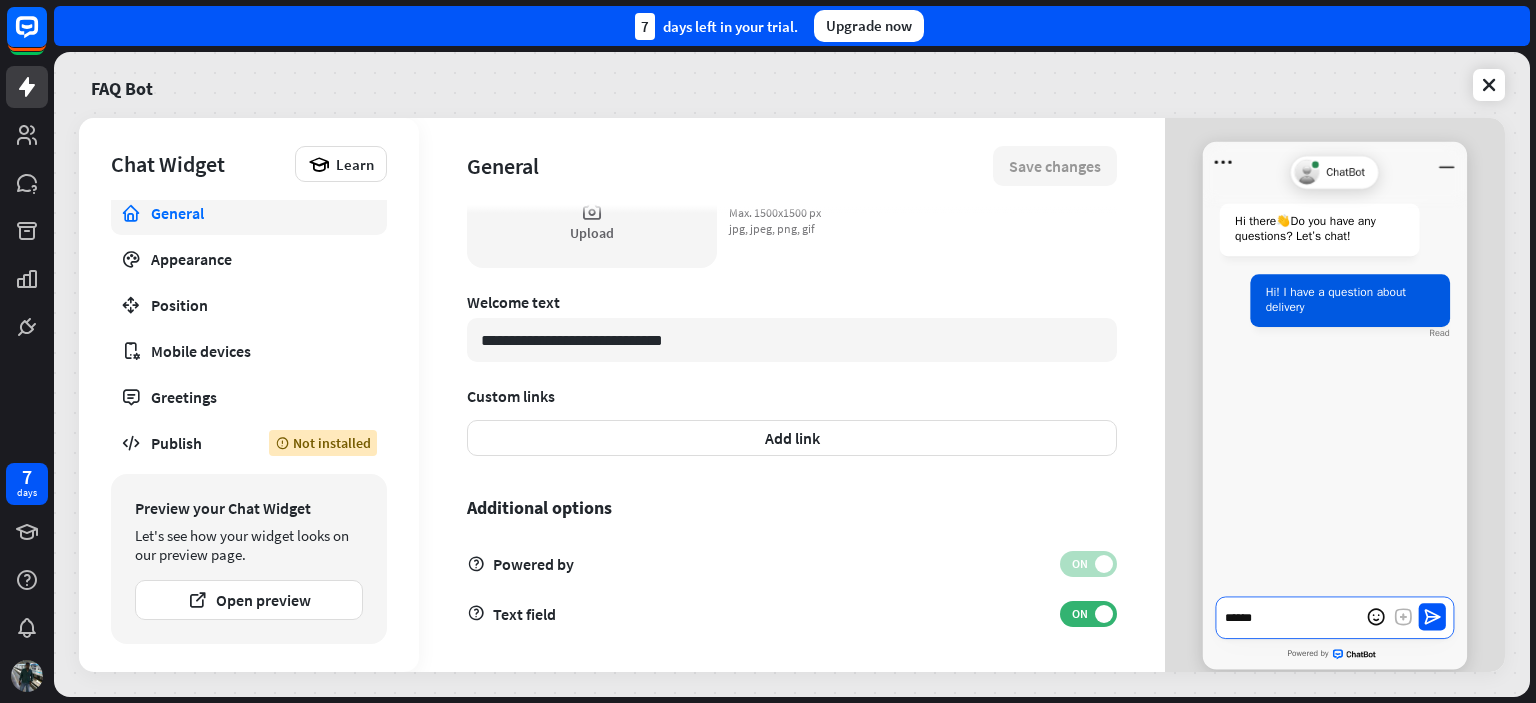 type on "*" 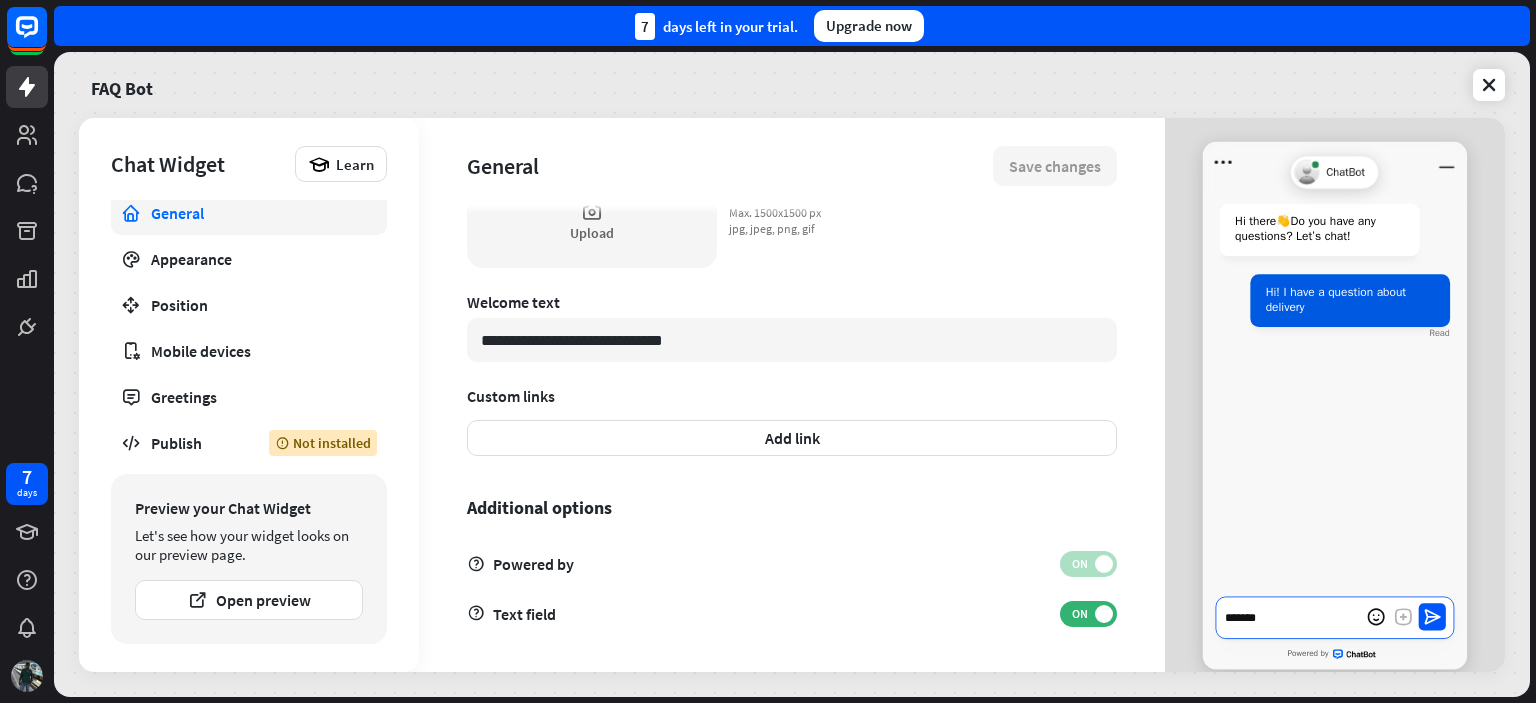 type on "*" 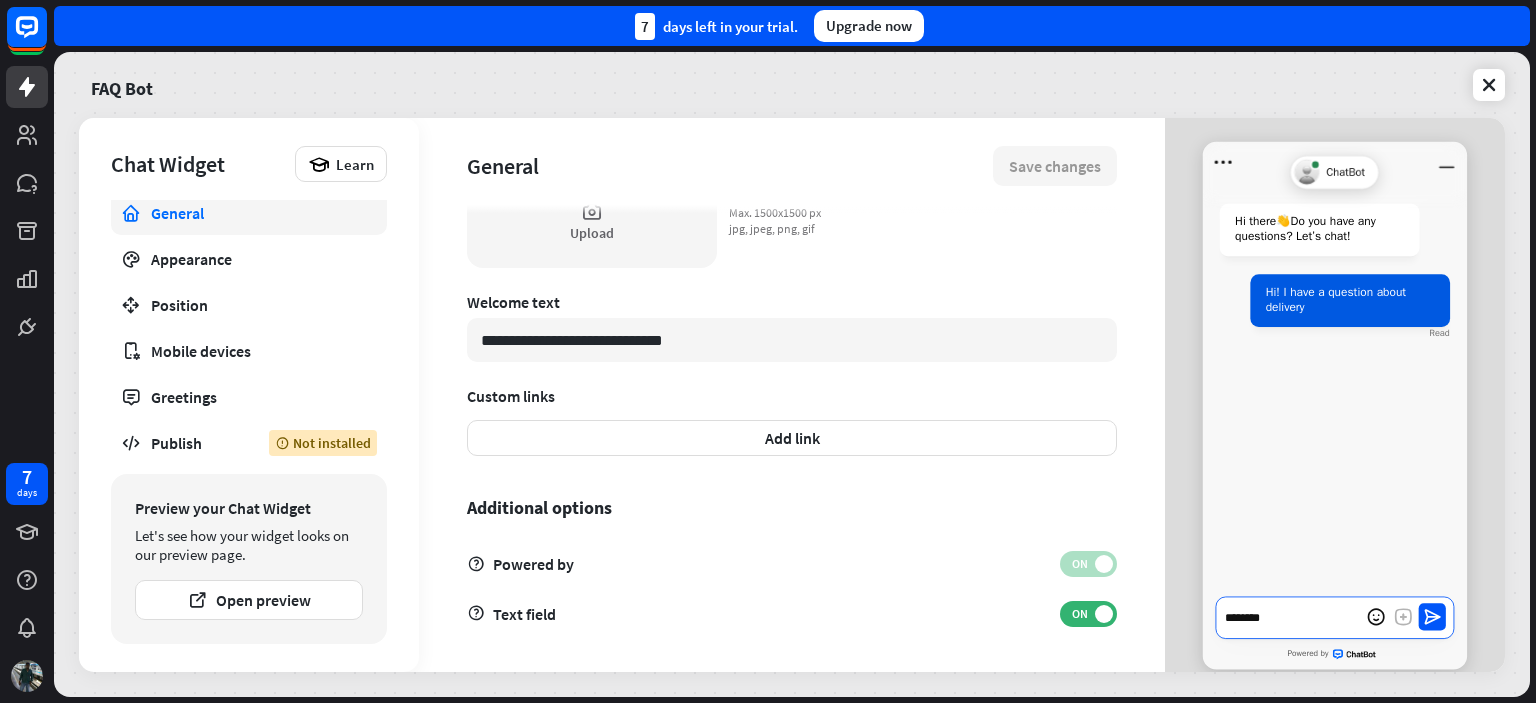 type on "*" 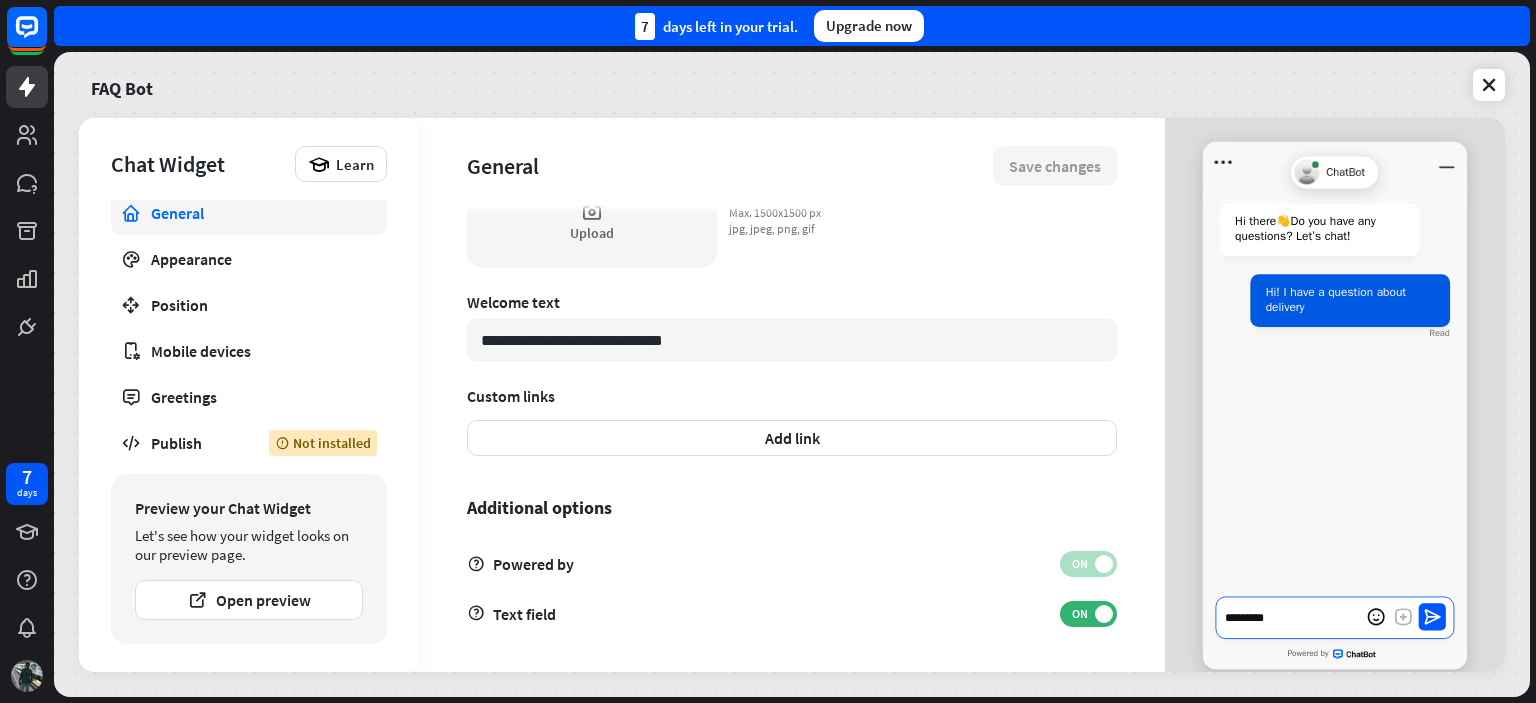 type on "*" 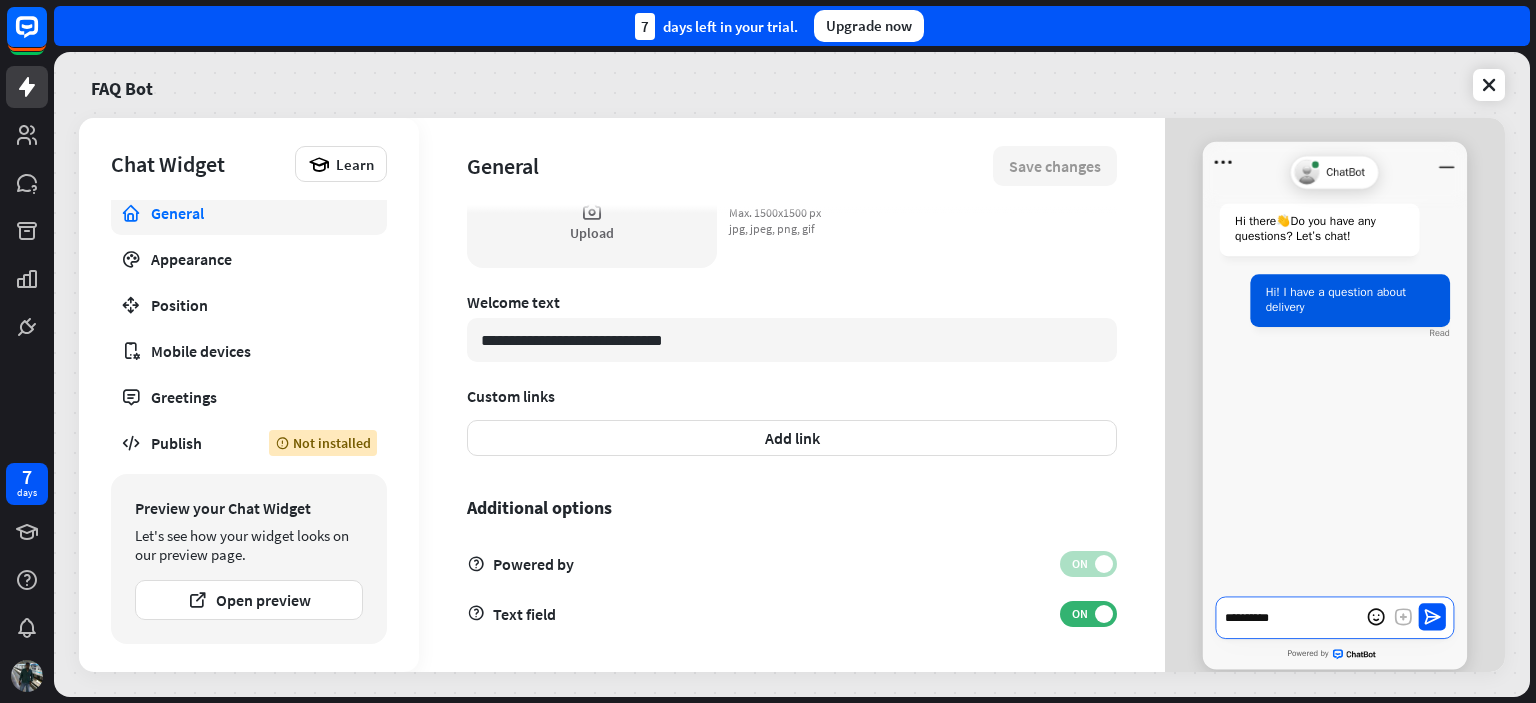 type on "*" 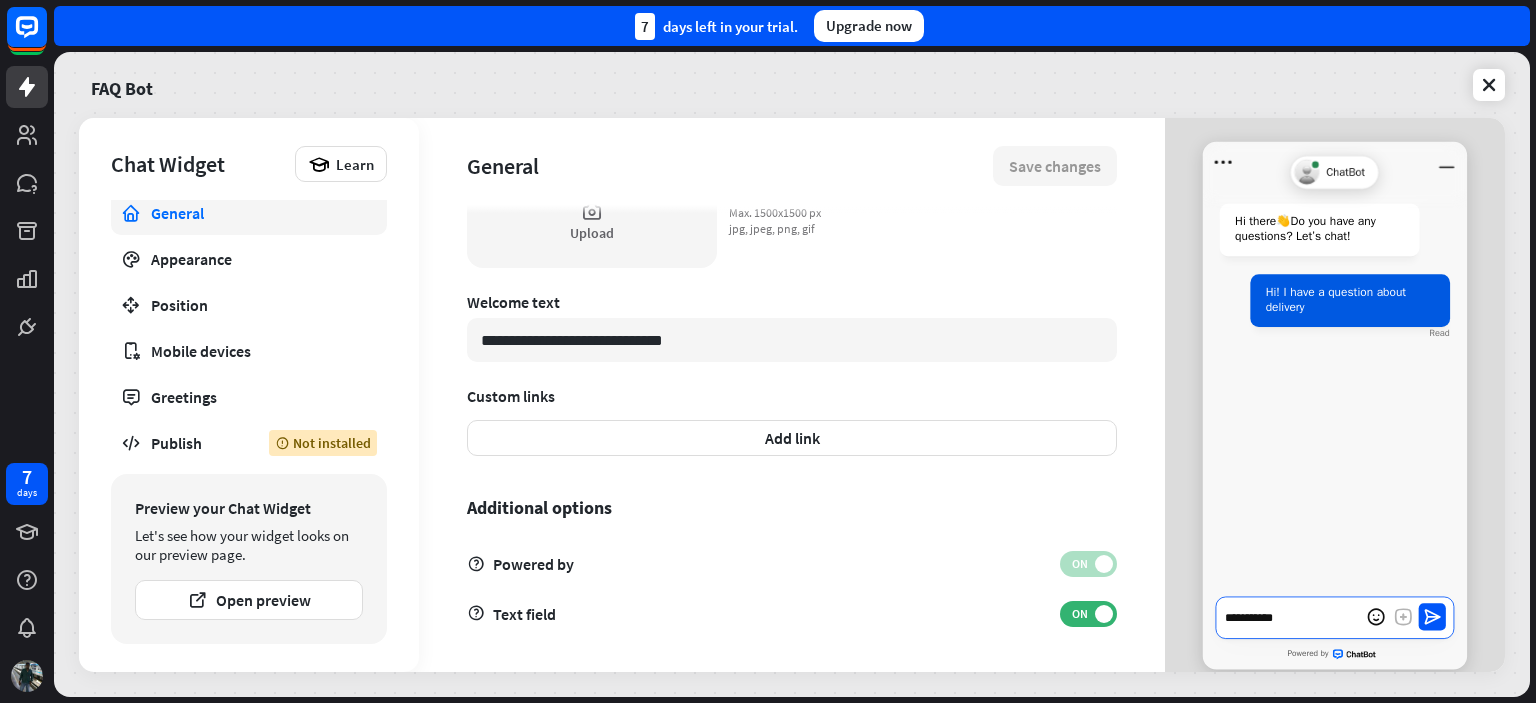 type on "*" 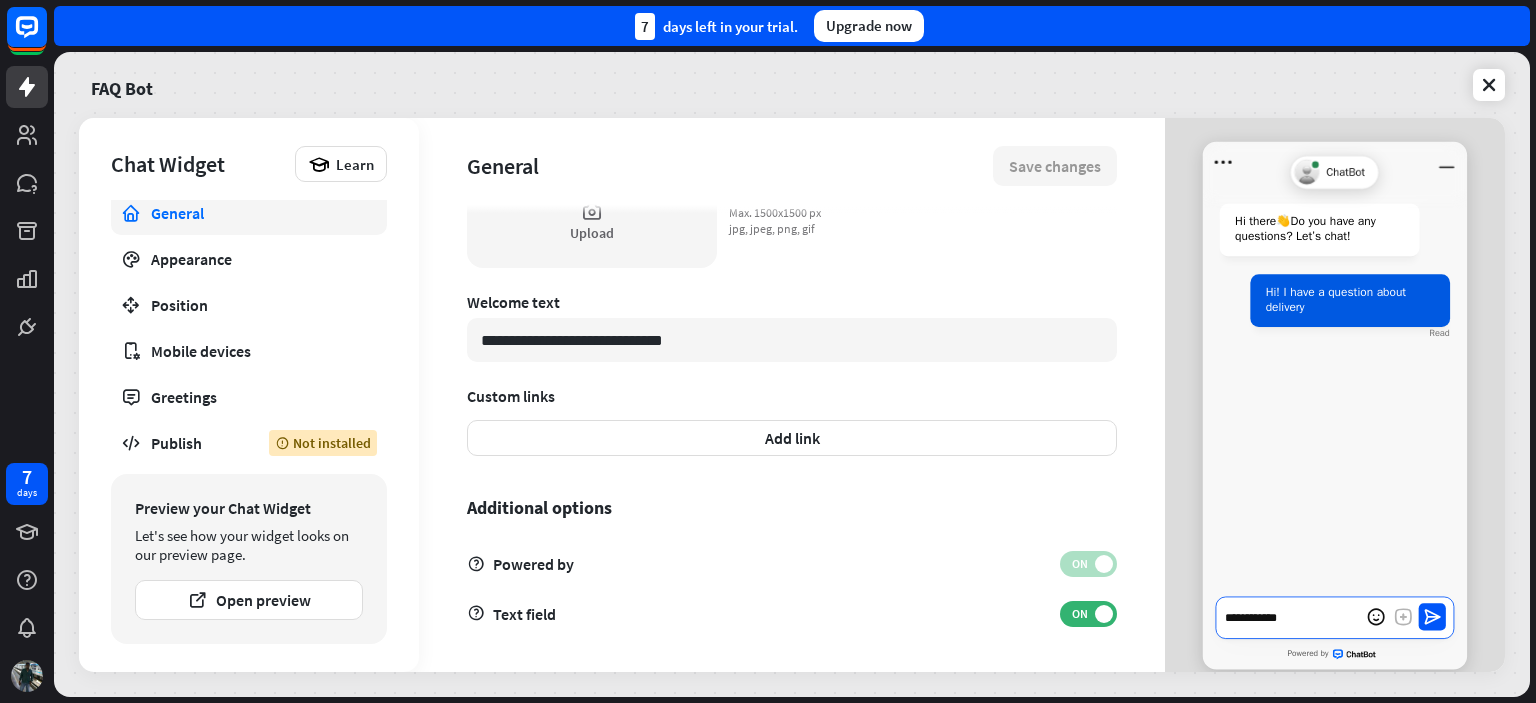 type on "*" 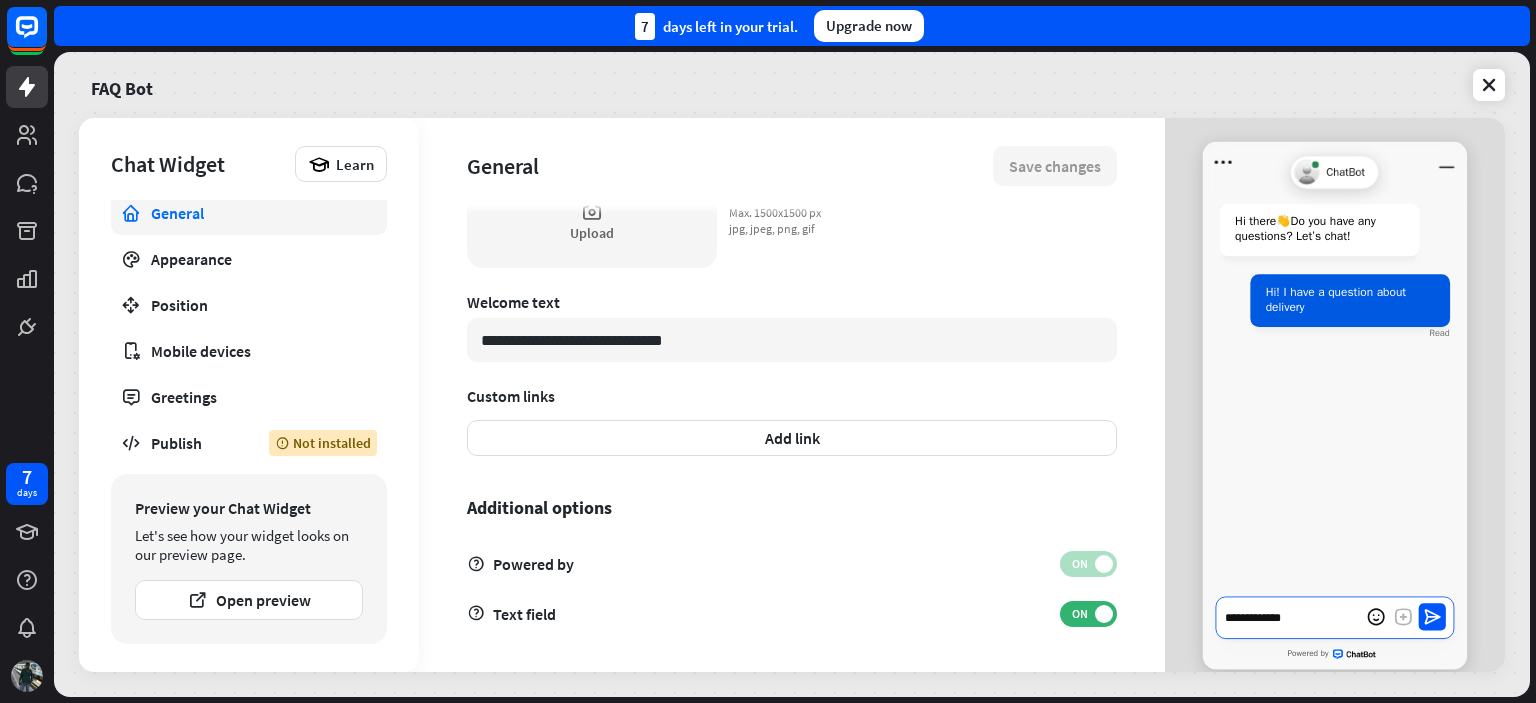 type on "*" 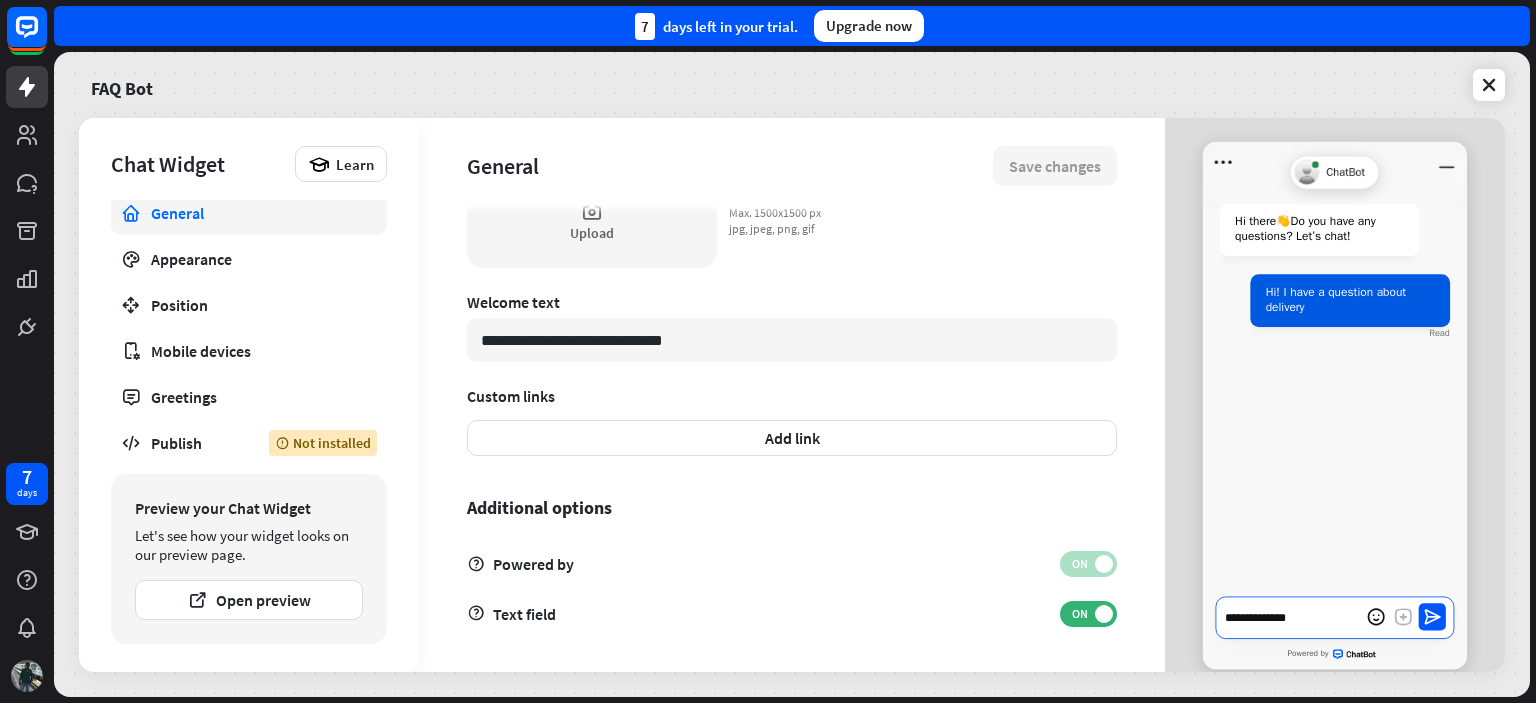 type on "*" 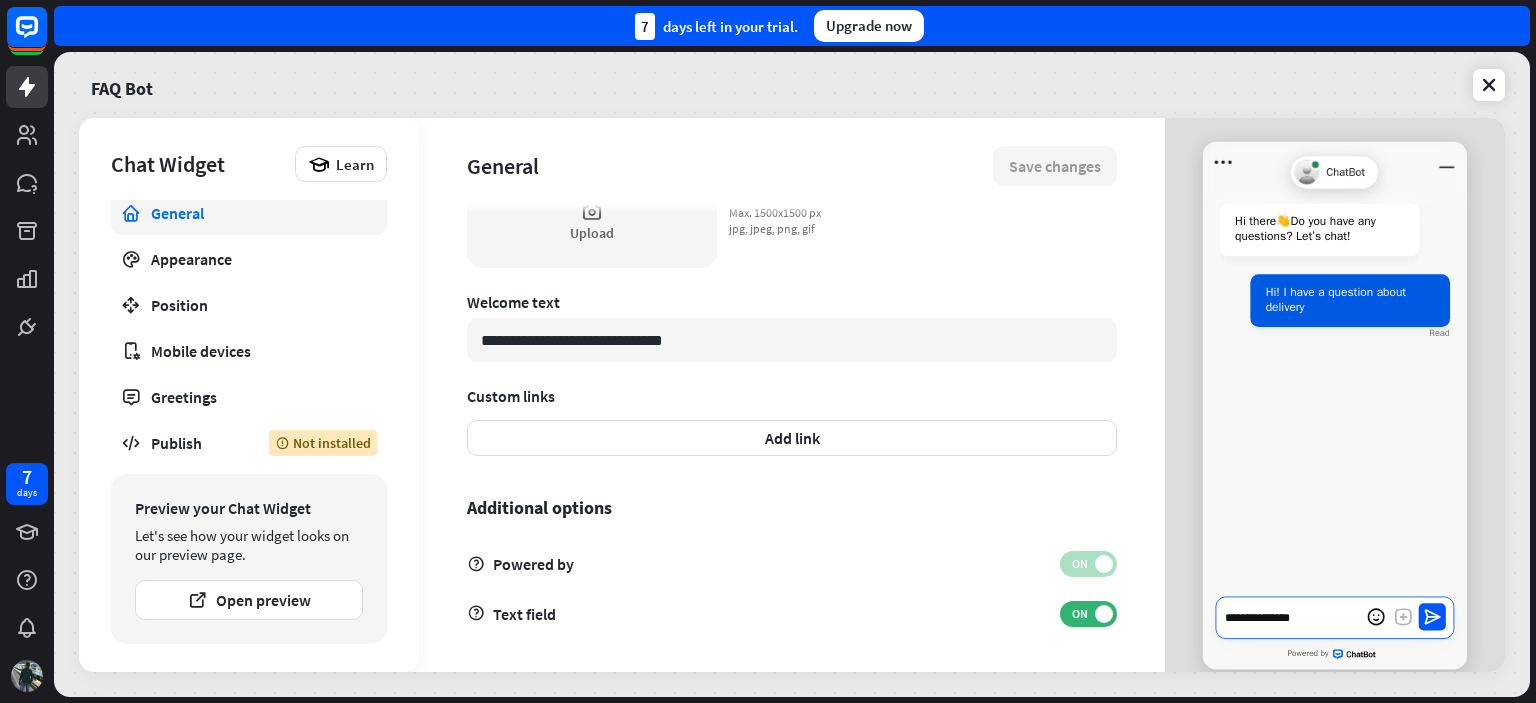 type on "*" 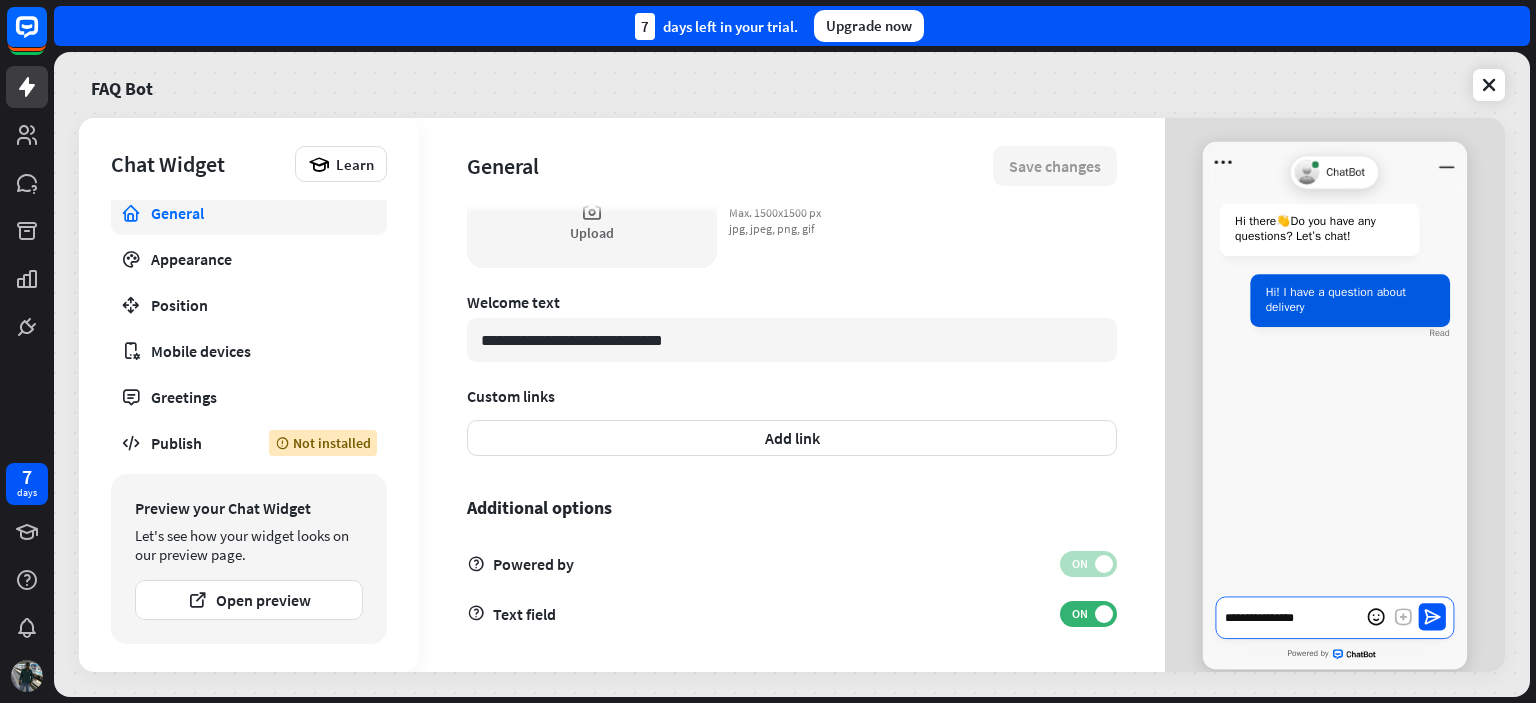 type on "*" 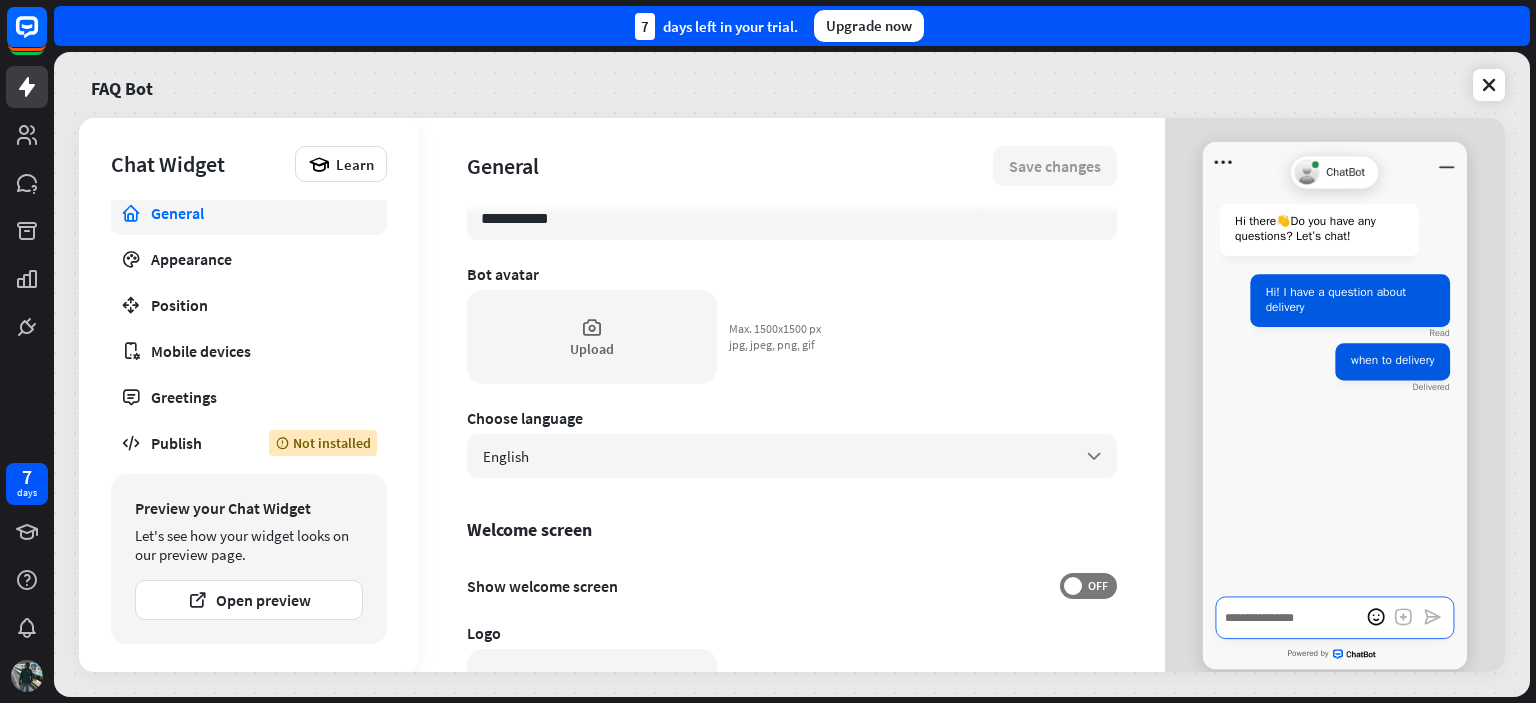 scroll, scrollTop: 114, scrollLeft: 0, axis: vertical 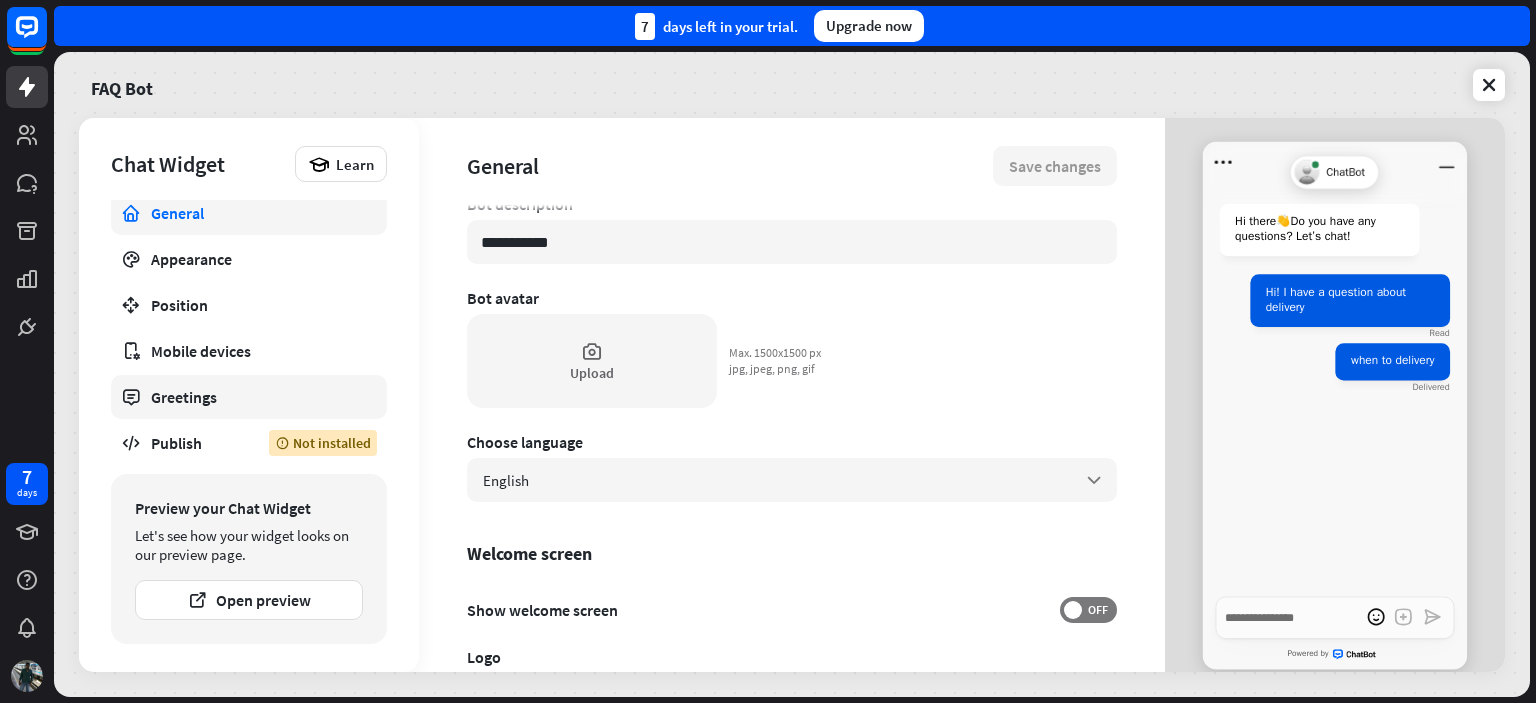 type on "*" 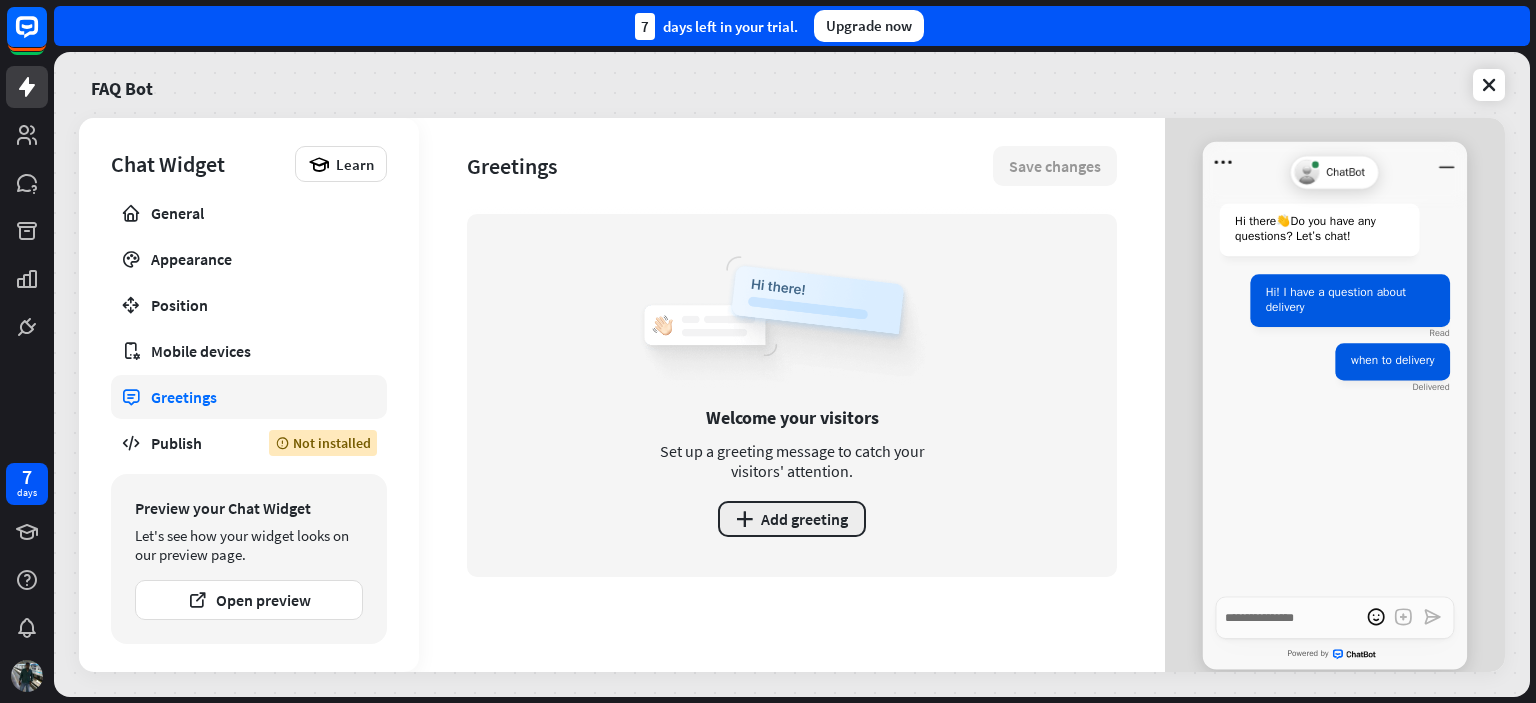 click on "plus
Add greeting" at bounding box center (792, 519) 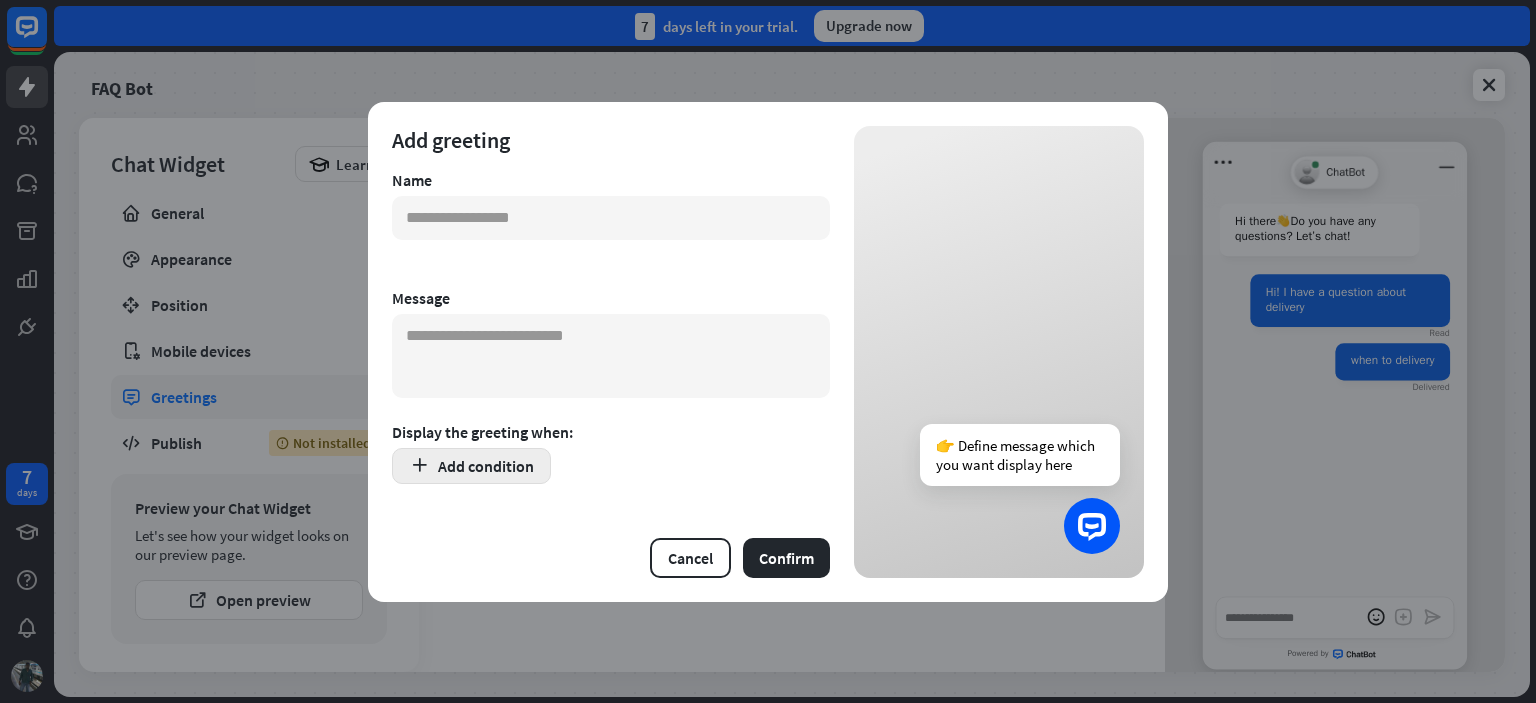 click on "Add condition" at bounding box center (471, 466) 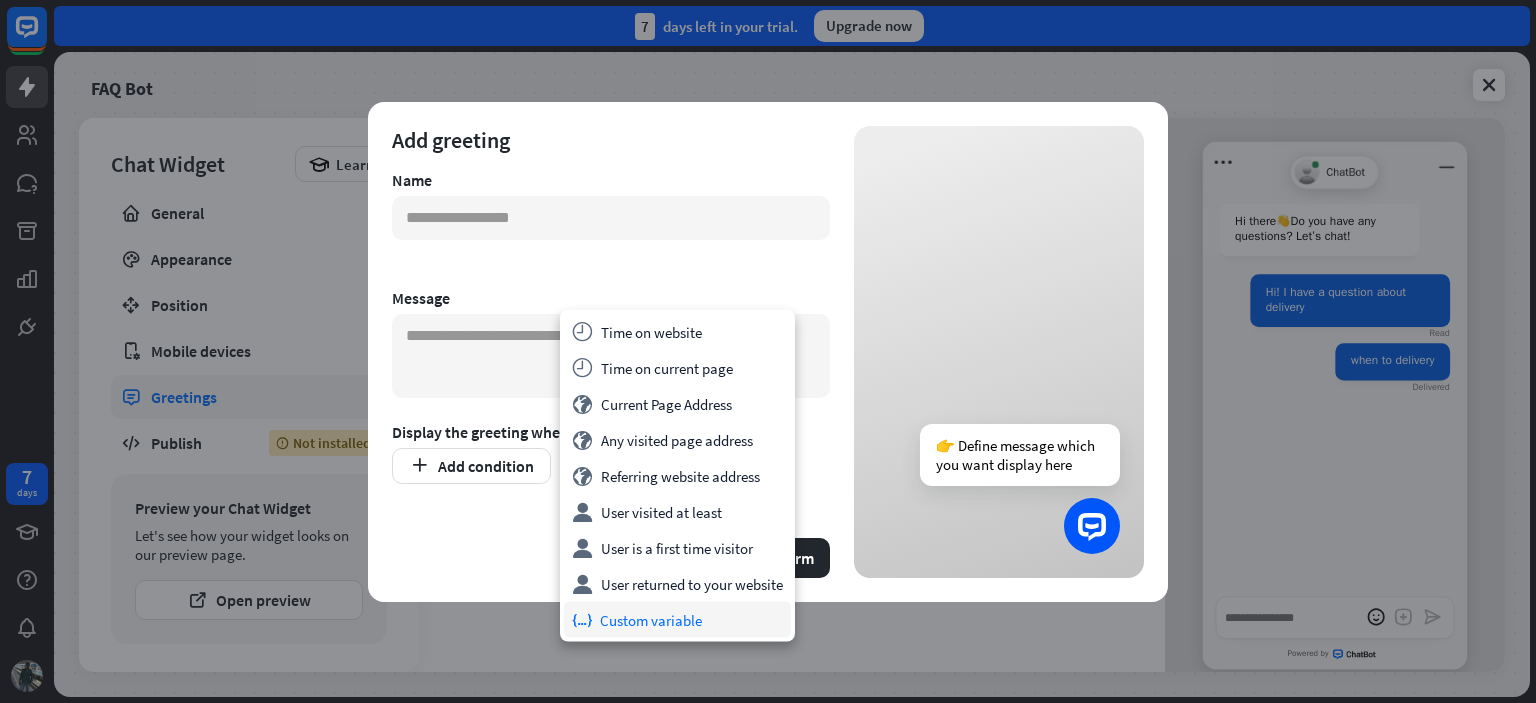 click on "variable
Custom variable" at bounding box center [677, 620] 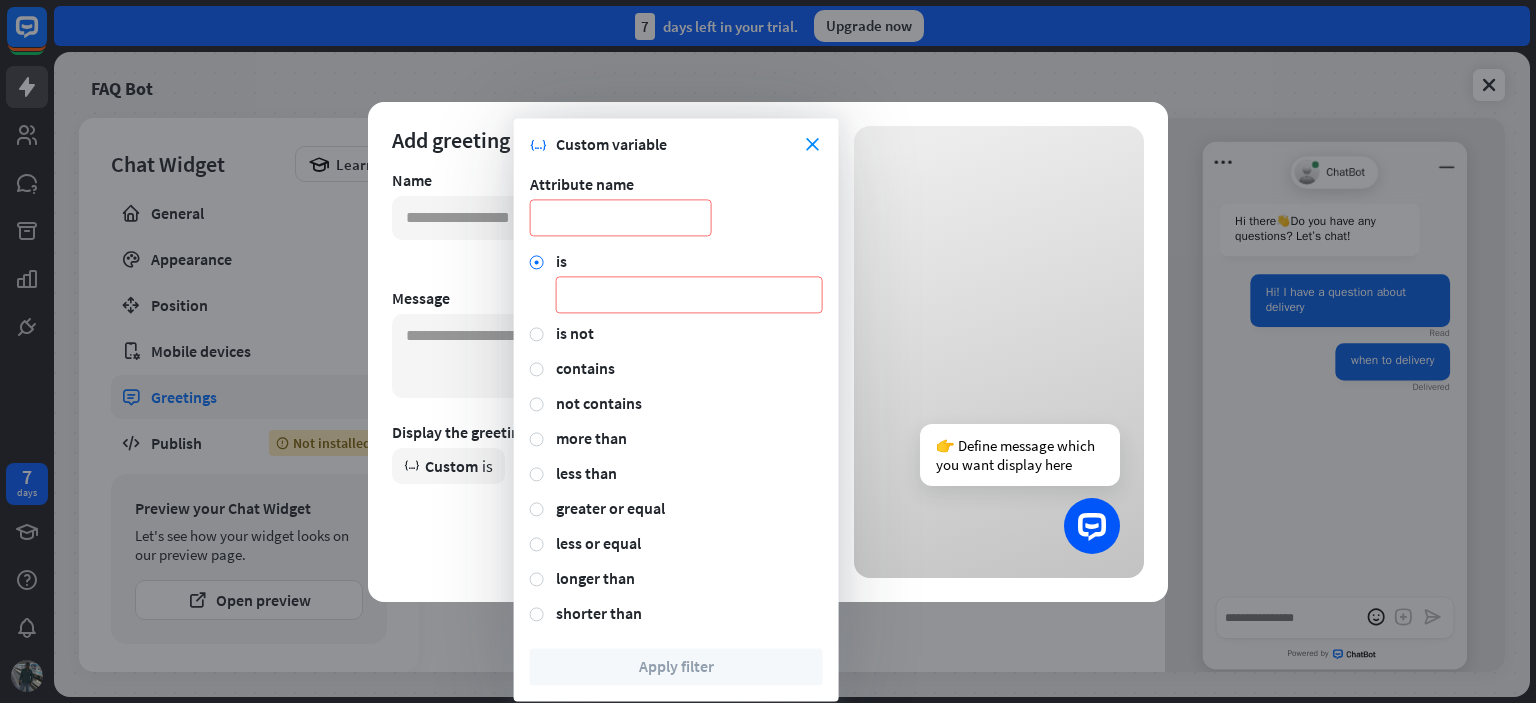 click on "👉 Define message which you want display here" at bounding box center [999, 352] 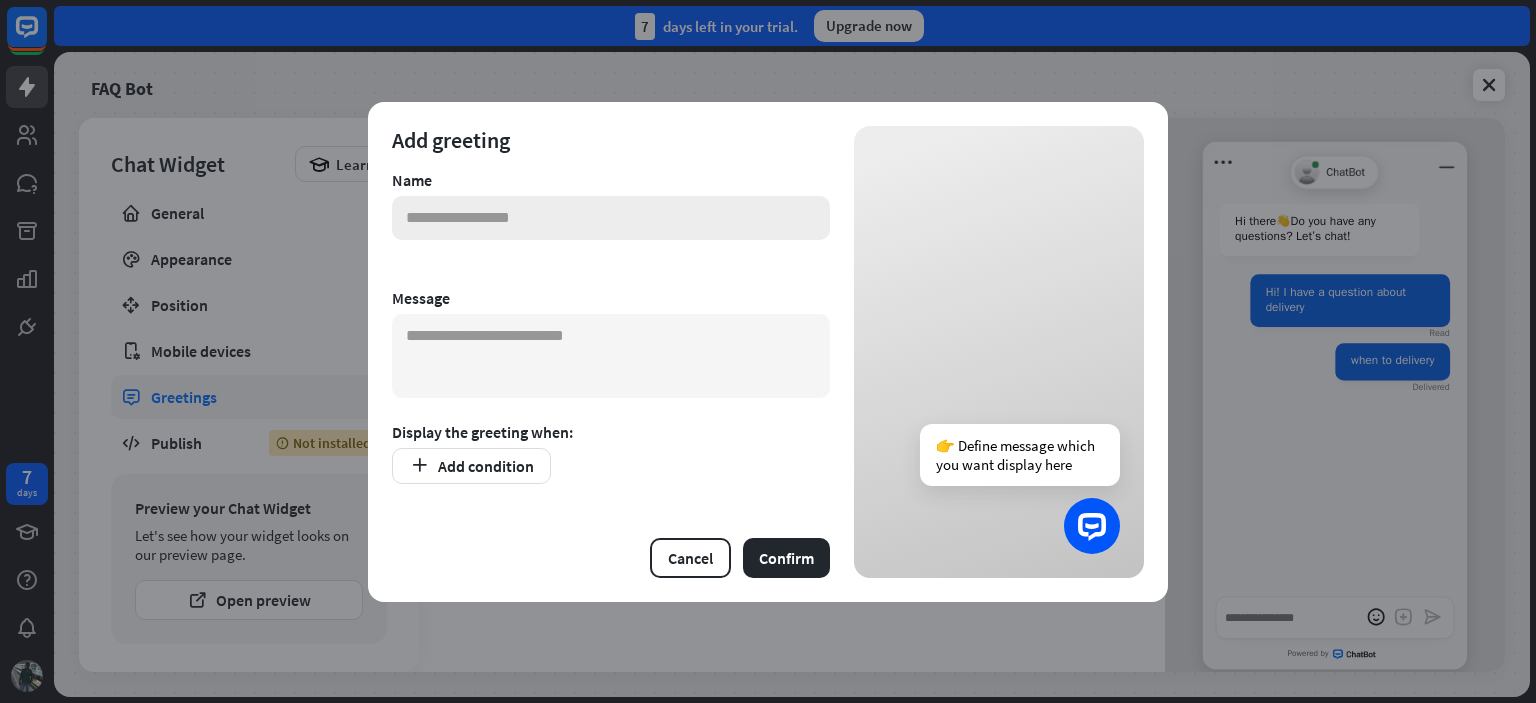 click at bounding box center [611, 218] 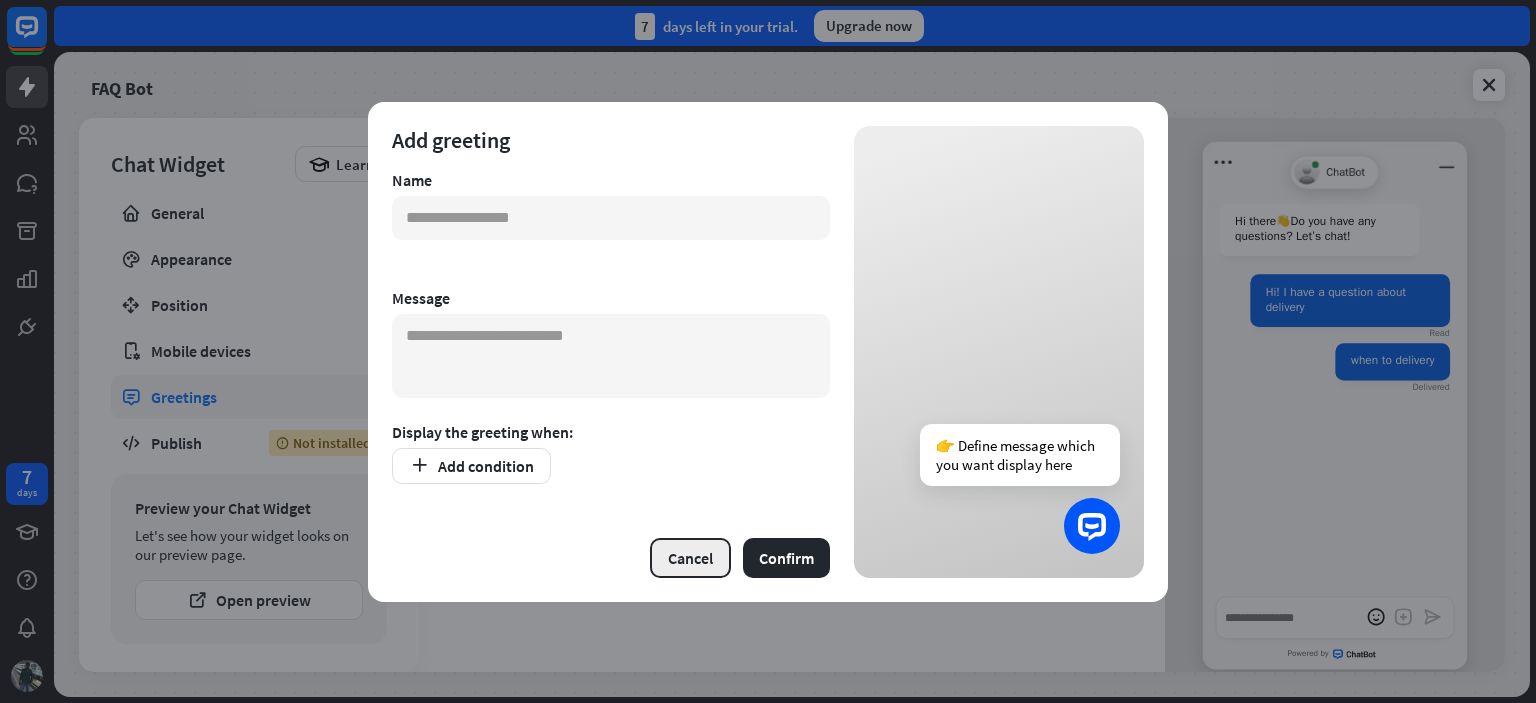 click on "Cancel" at bounding box center (690, 558) 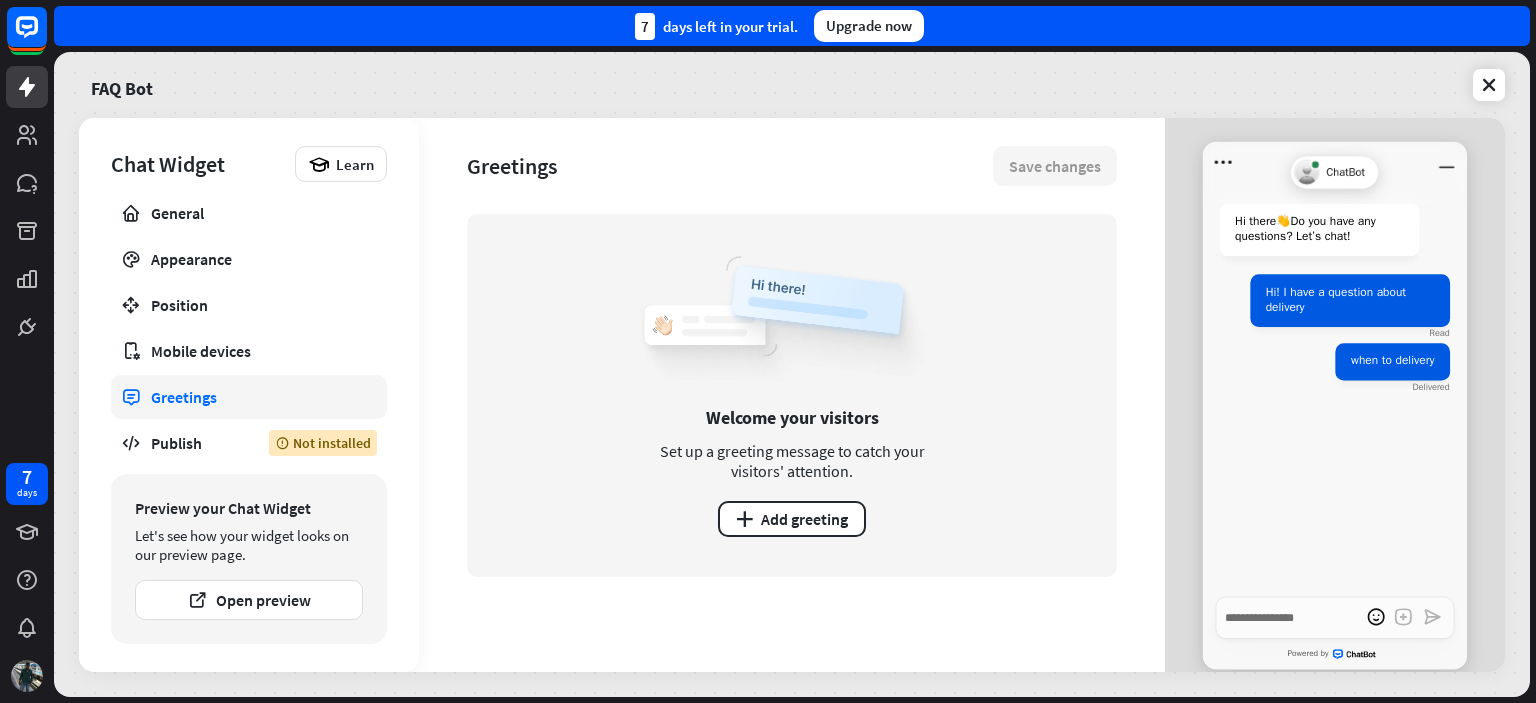 click on "FAQ Bot
Chat Widget     Learn       General     Appearance     Position     Mobile devices     Greetings     Publish
Not installed
Preview your Chat Widget
Let's see how your widget looks on our preview page.
Open preview
Greetings
Save changes
Welcome your visitors
Set up a greeting message to catch your visitors' attention.
plus
Add greeting
Generic Agent Avatar ChatBot Hi there  👋  Do you have any questions? Let’s chat! Hi! I have a question about delivery Read when to delivery Delivered Powered by      The widget is not installed
Install now" at bounding box center [792, 374] 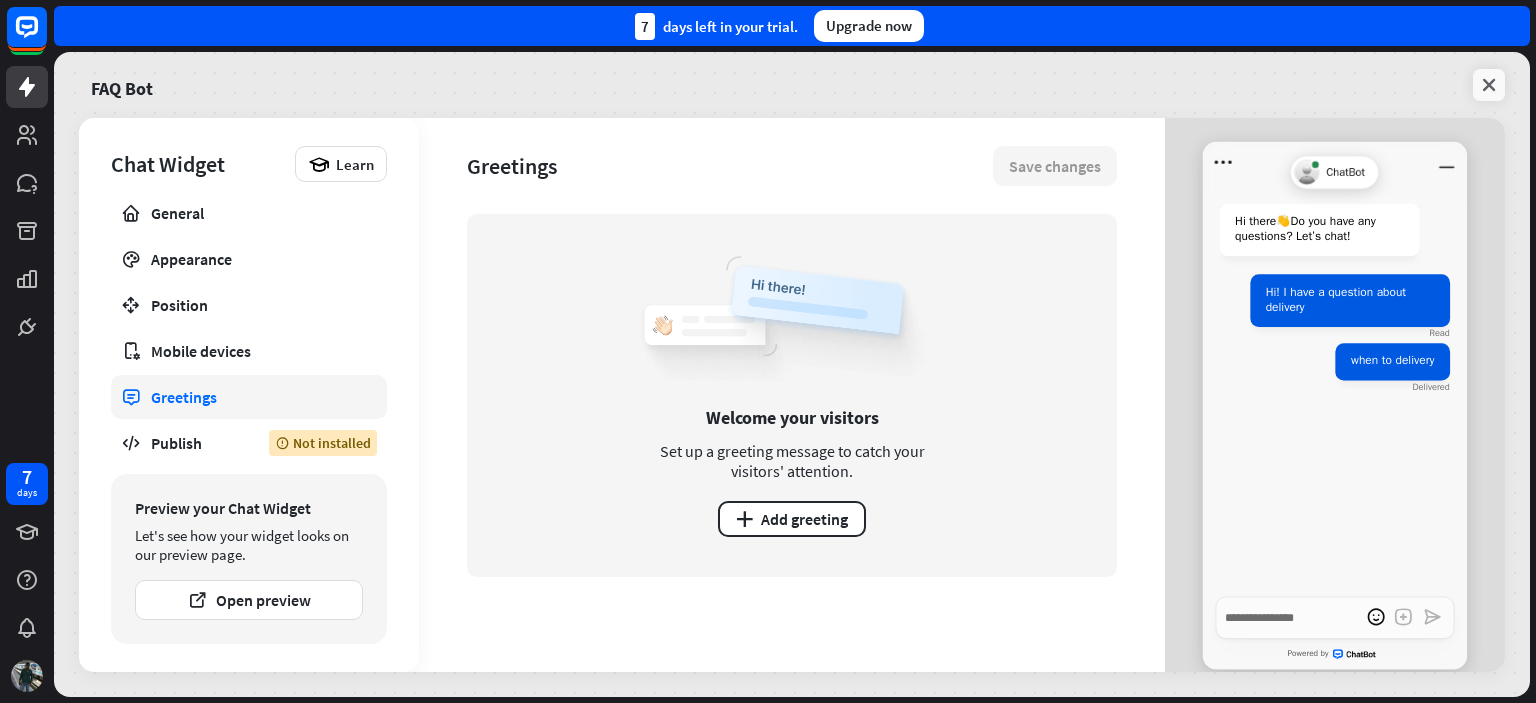 click at bounding box center [1489, 85] 